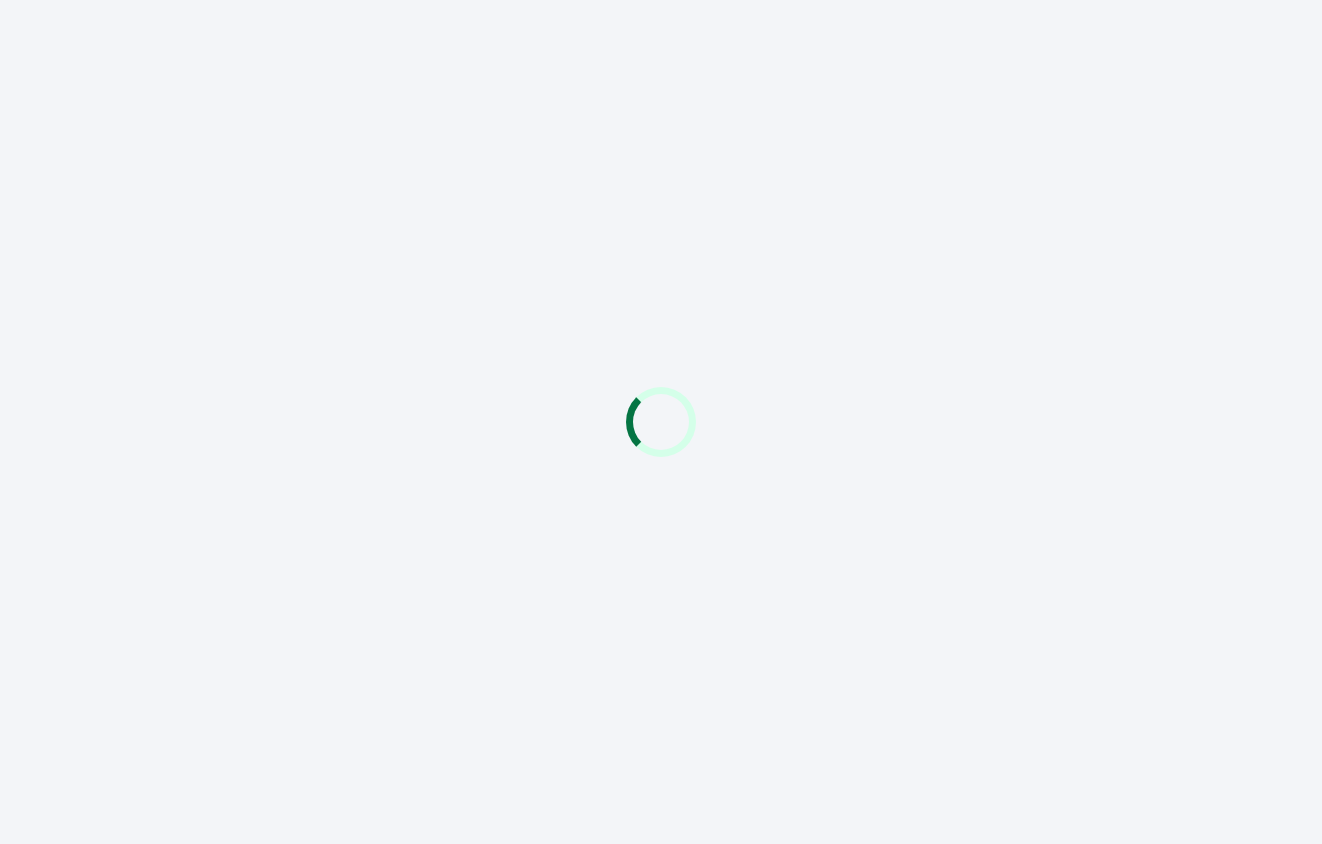 scroll, scrollTop: 0, scrollLeft: 0, axis: both 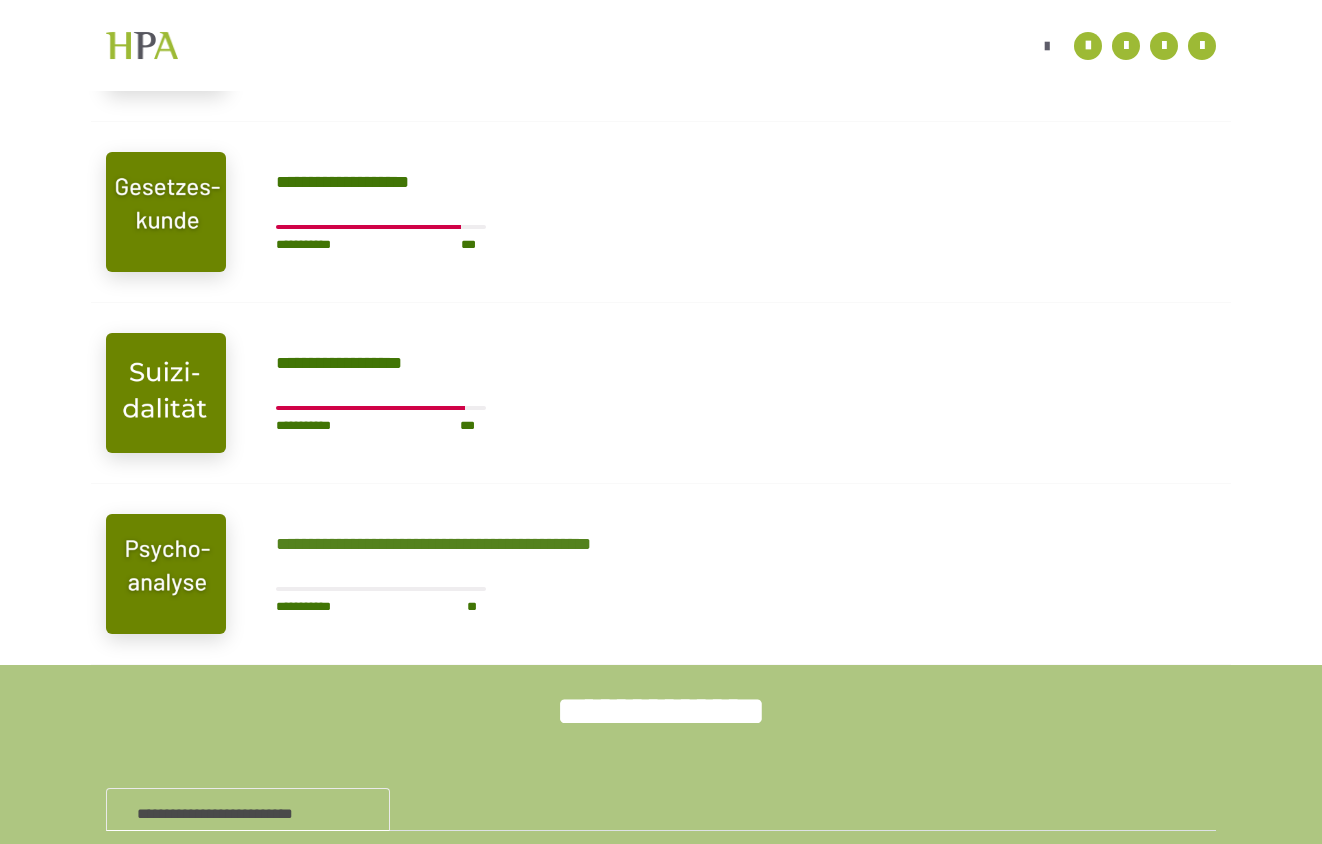 click on "**********" at bounding box center (465, 544) 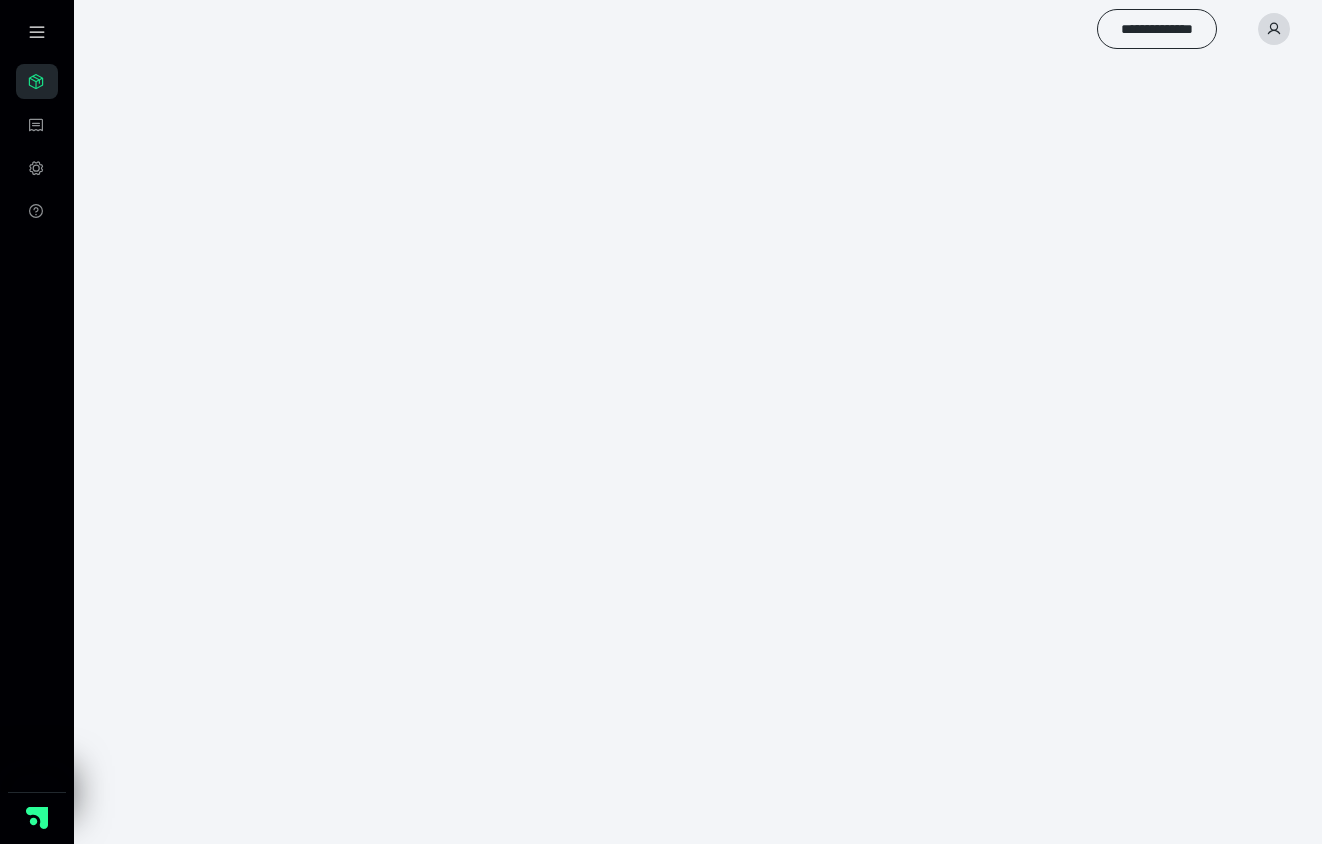 scroll, scrollTop: 56, scrollLeft: 0, axis: vertical 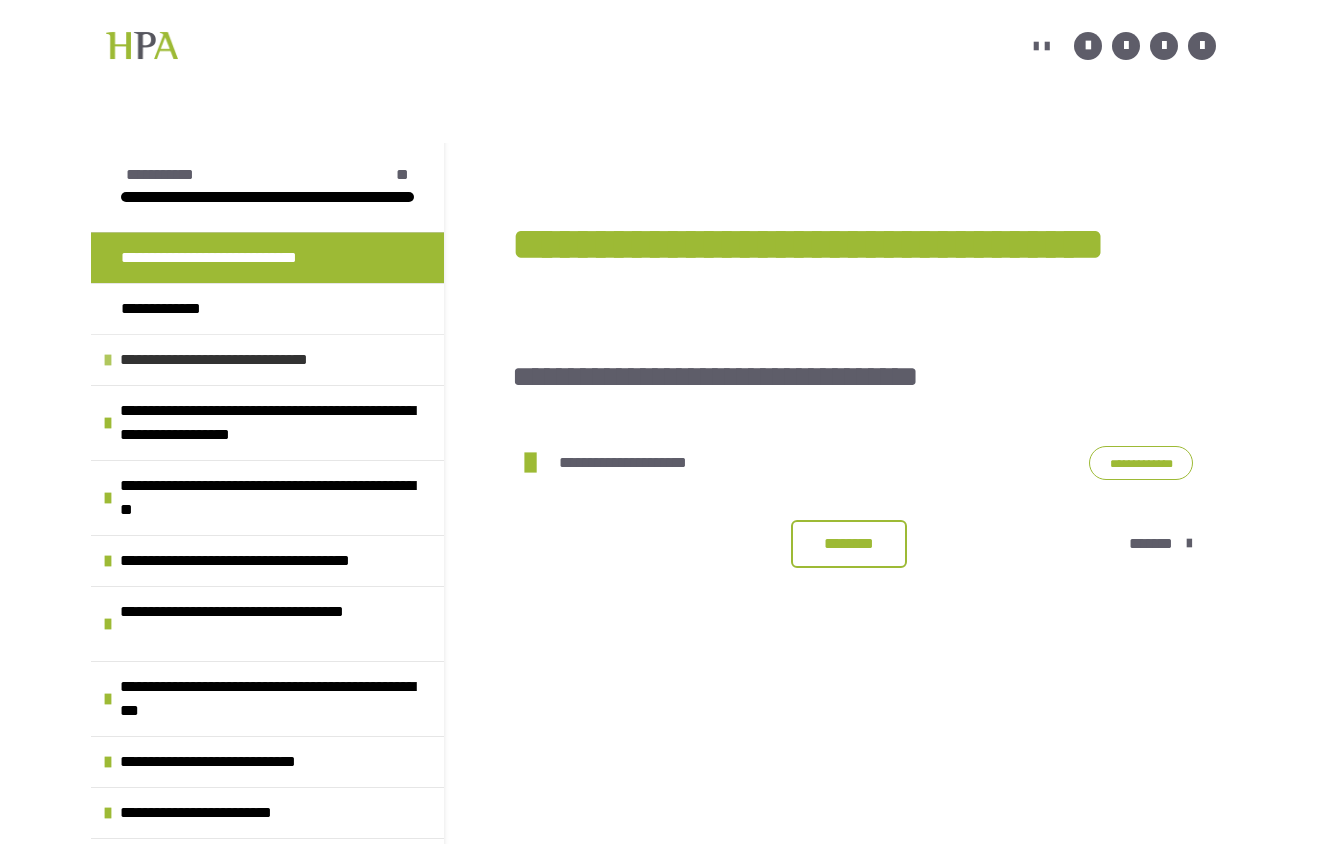click on "**********" at bounding box center (267, 359) 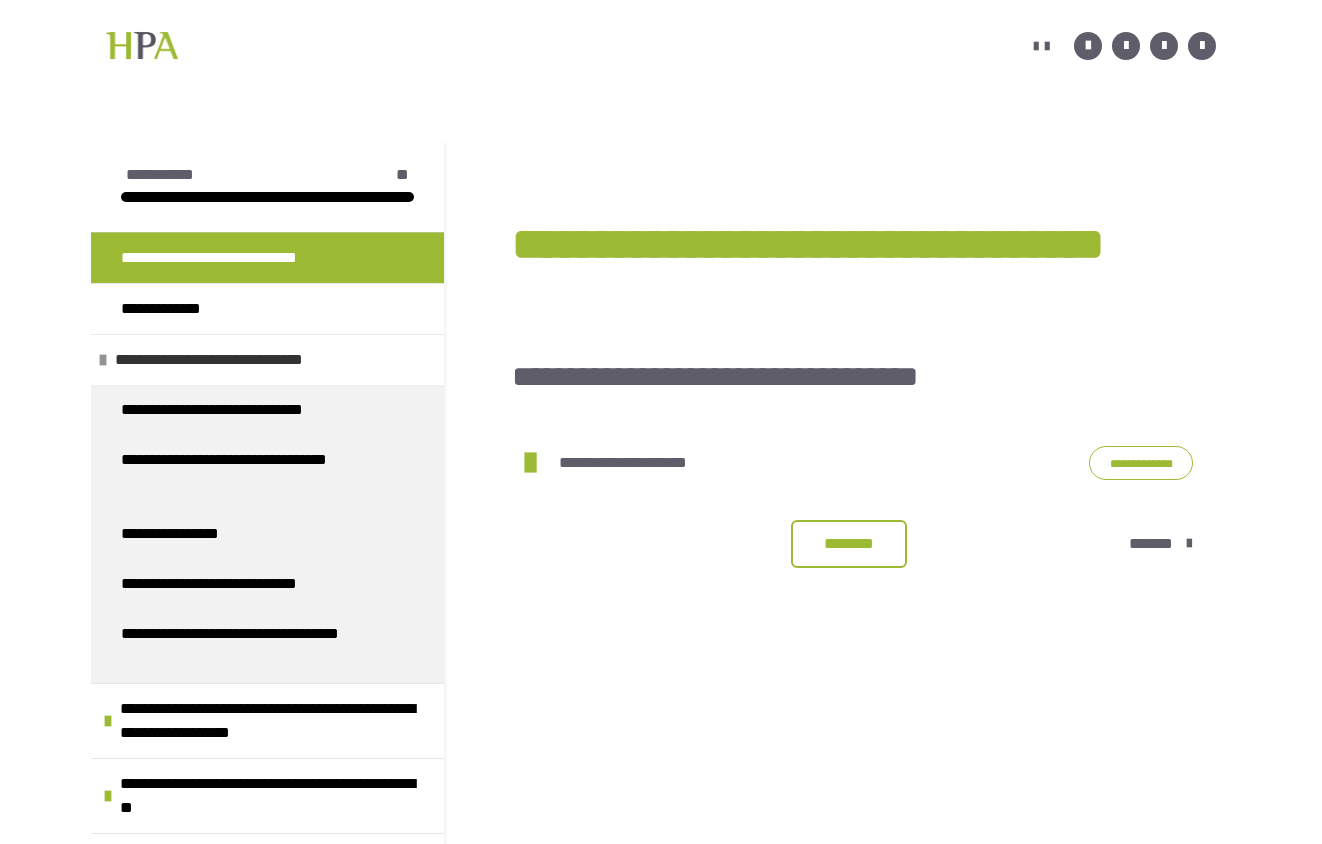click at bounding box center (103, 360) 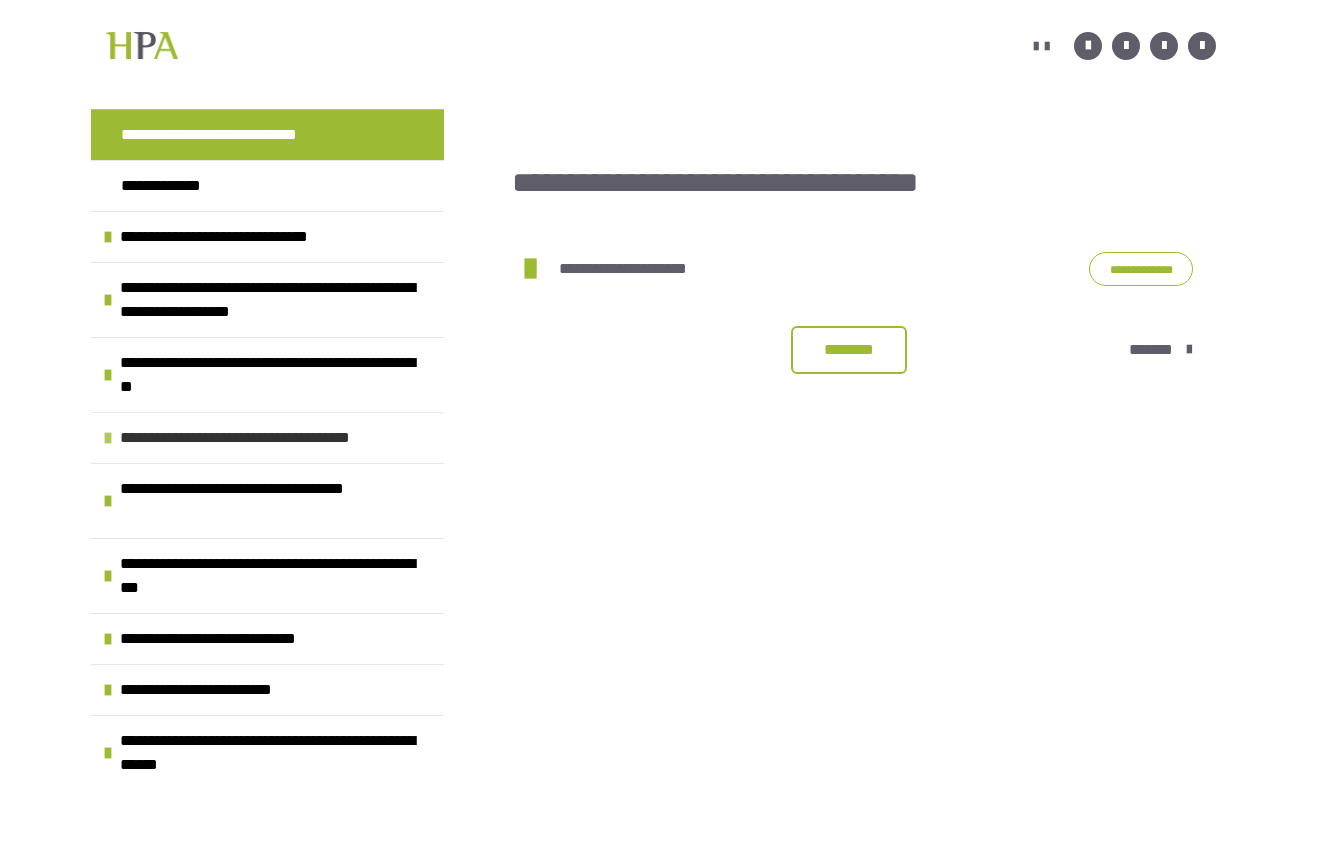 scroll, scrollTop: 431, scrollLeft: 0, axis: vertical 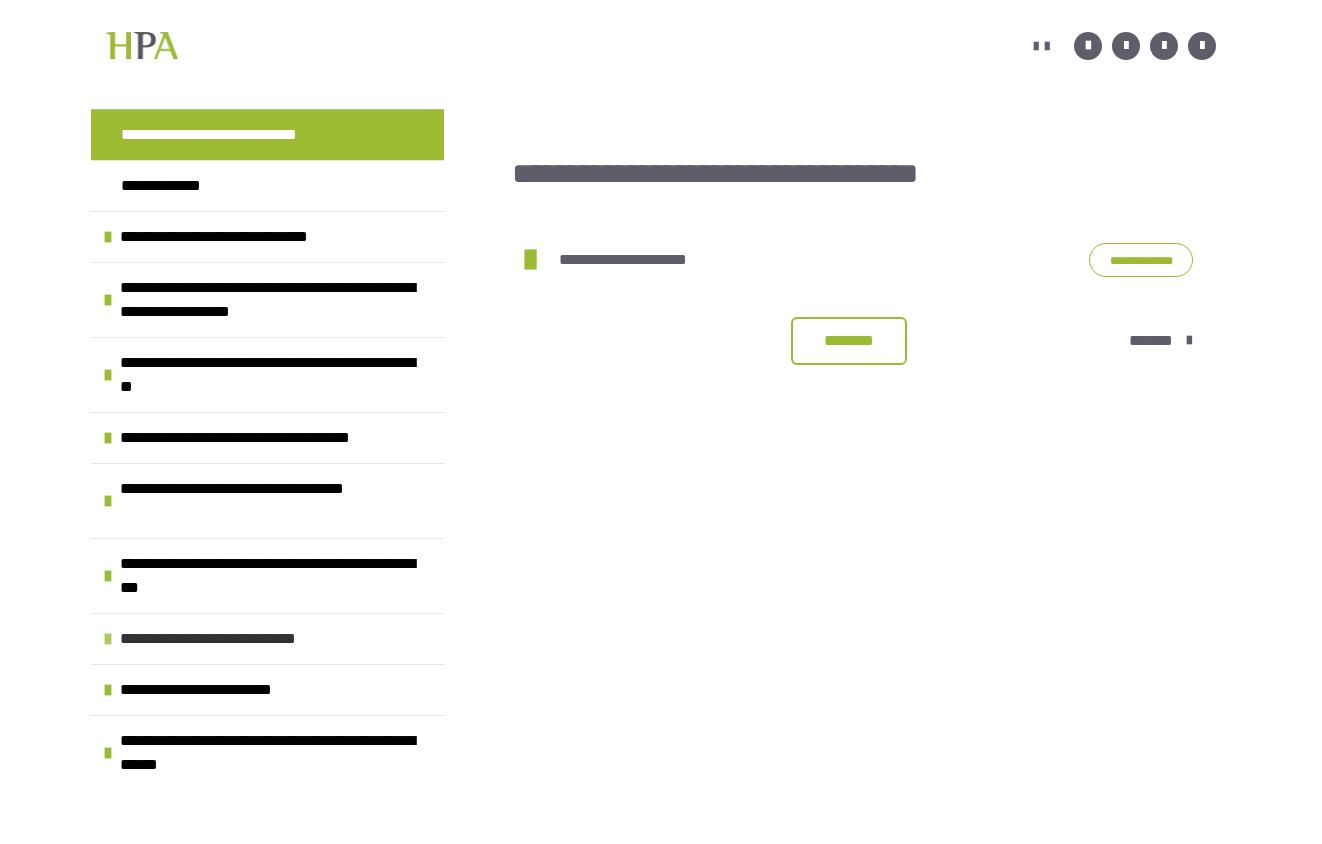 click on "**********" at bounding box center (241, 639) 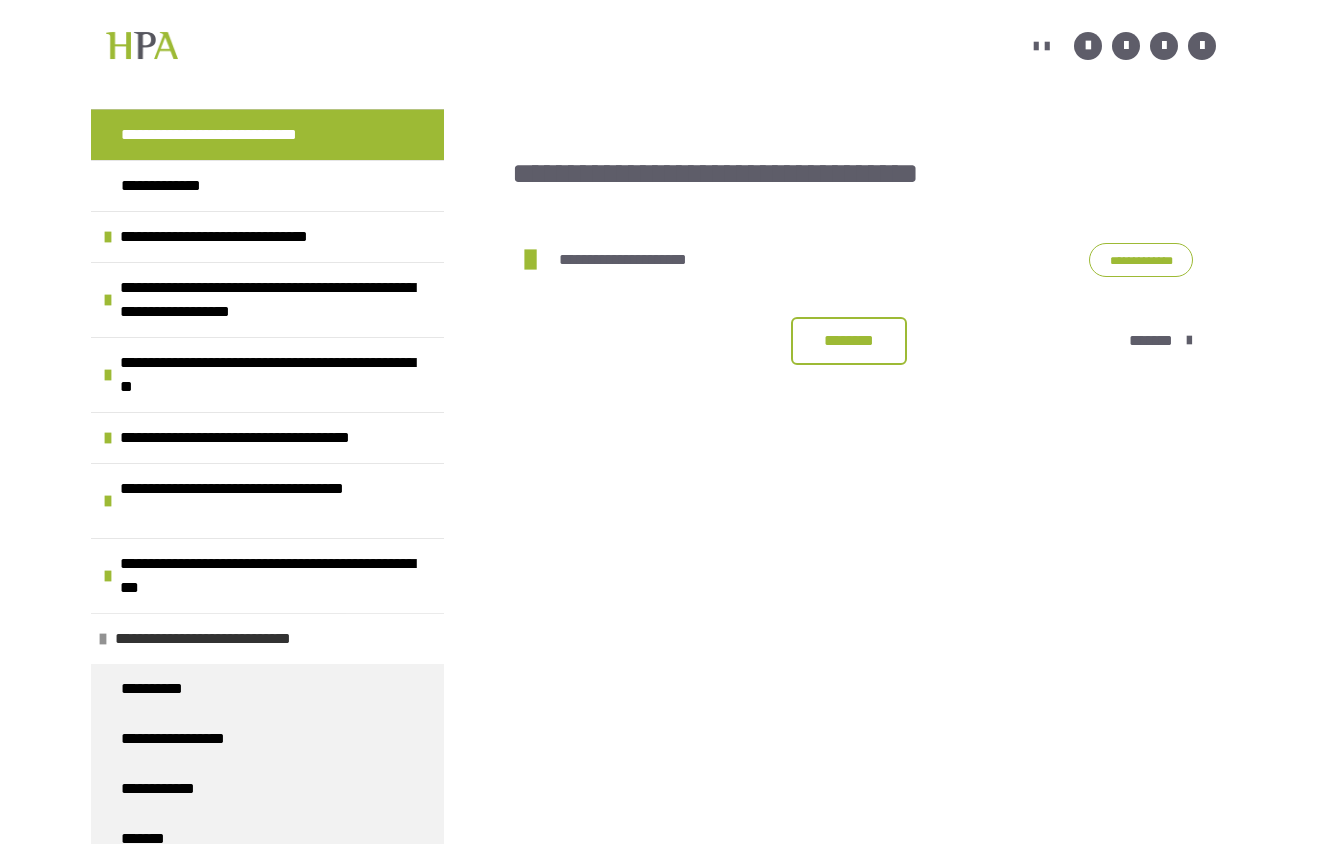 scroll, scrollTop: 315, scrollLeft: 0, axis: vertical 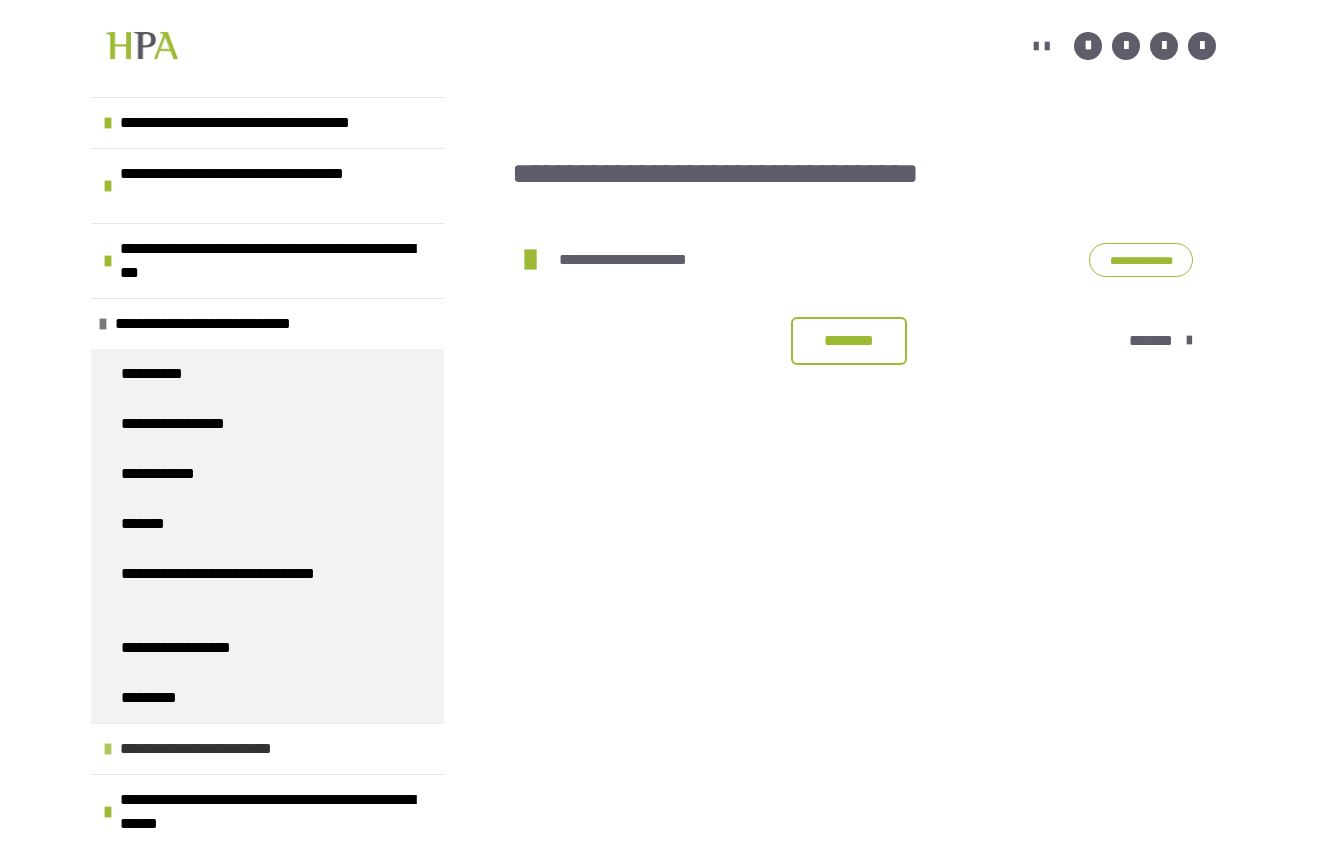 click on "**********" at bounding box center [218, 749] 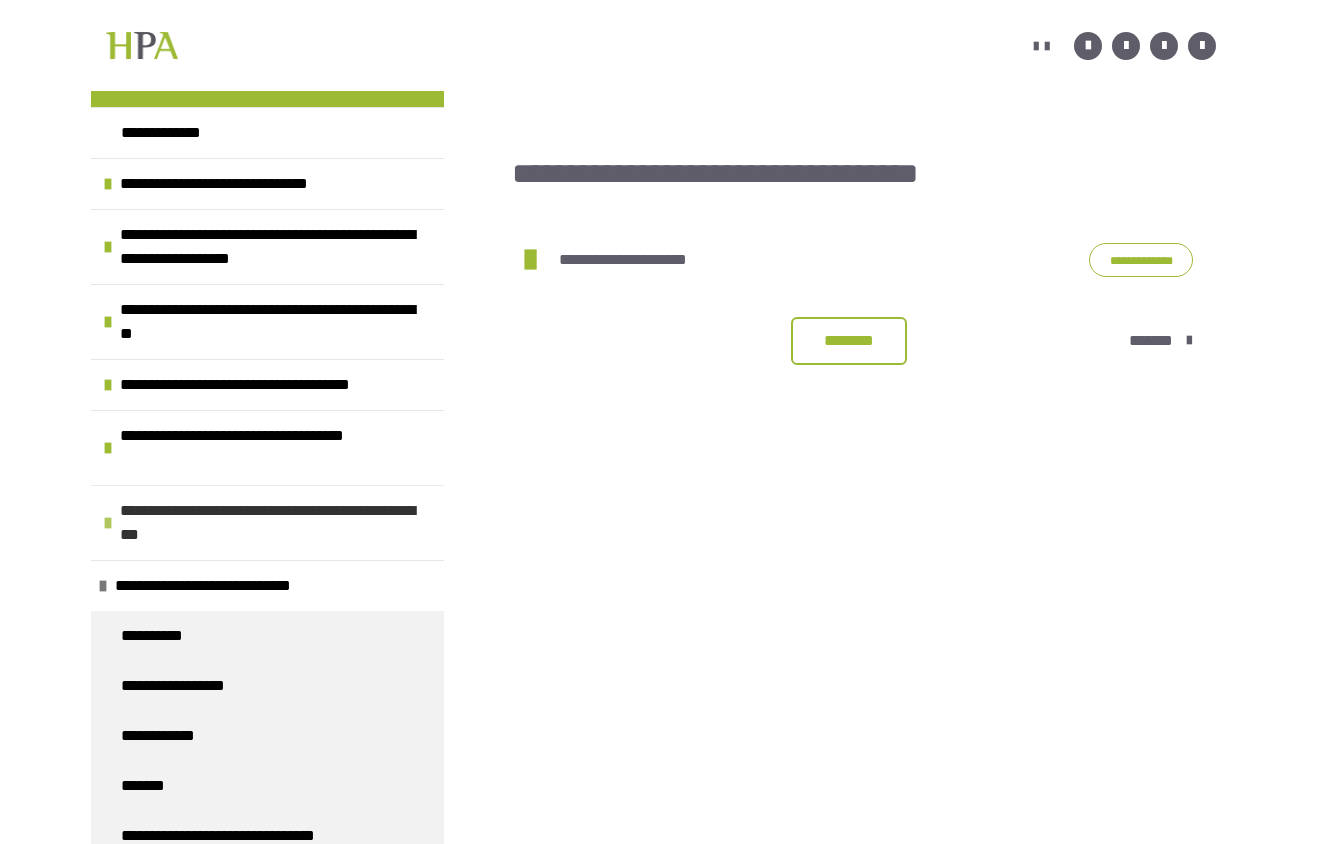 scroll, scrollTop: 40, scrollLeft: 0, axis: vertical 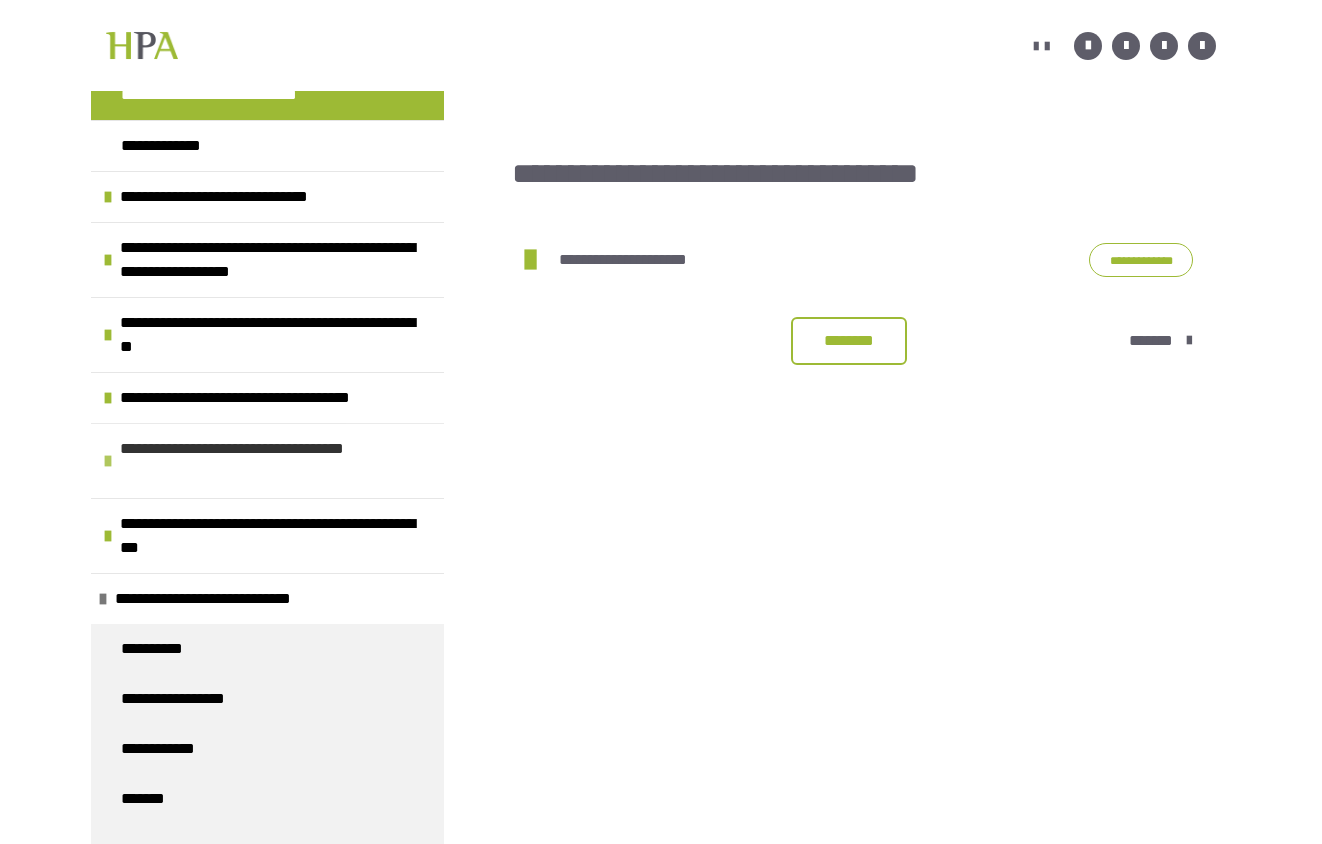 click on "**********" at bounding box center (267, 460) 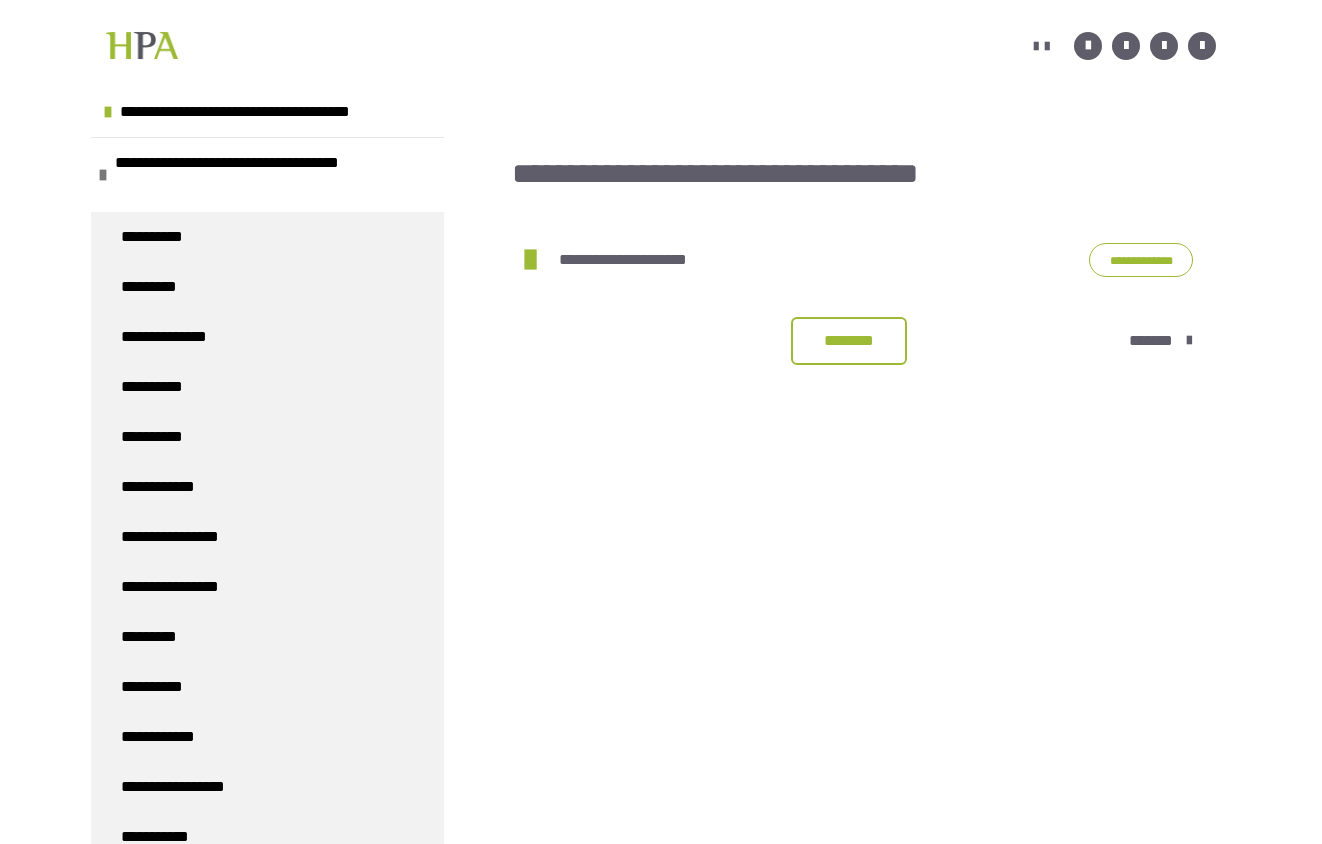 scroll, scrollTop: 0, scrollLeft: 0, axis: both 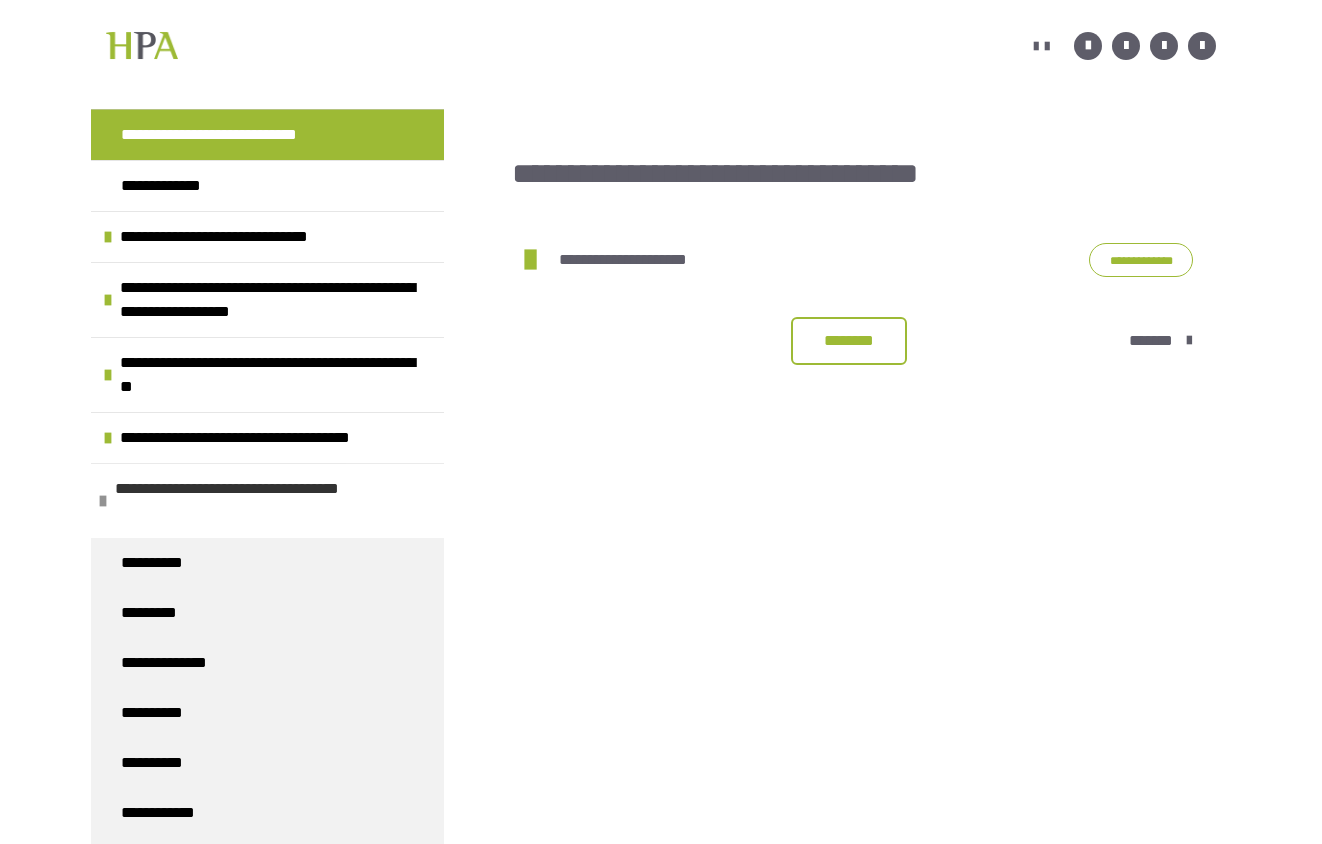 click at bounding box center (103, 501) 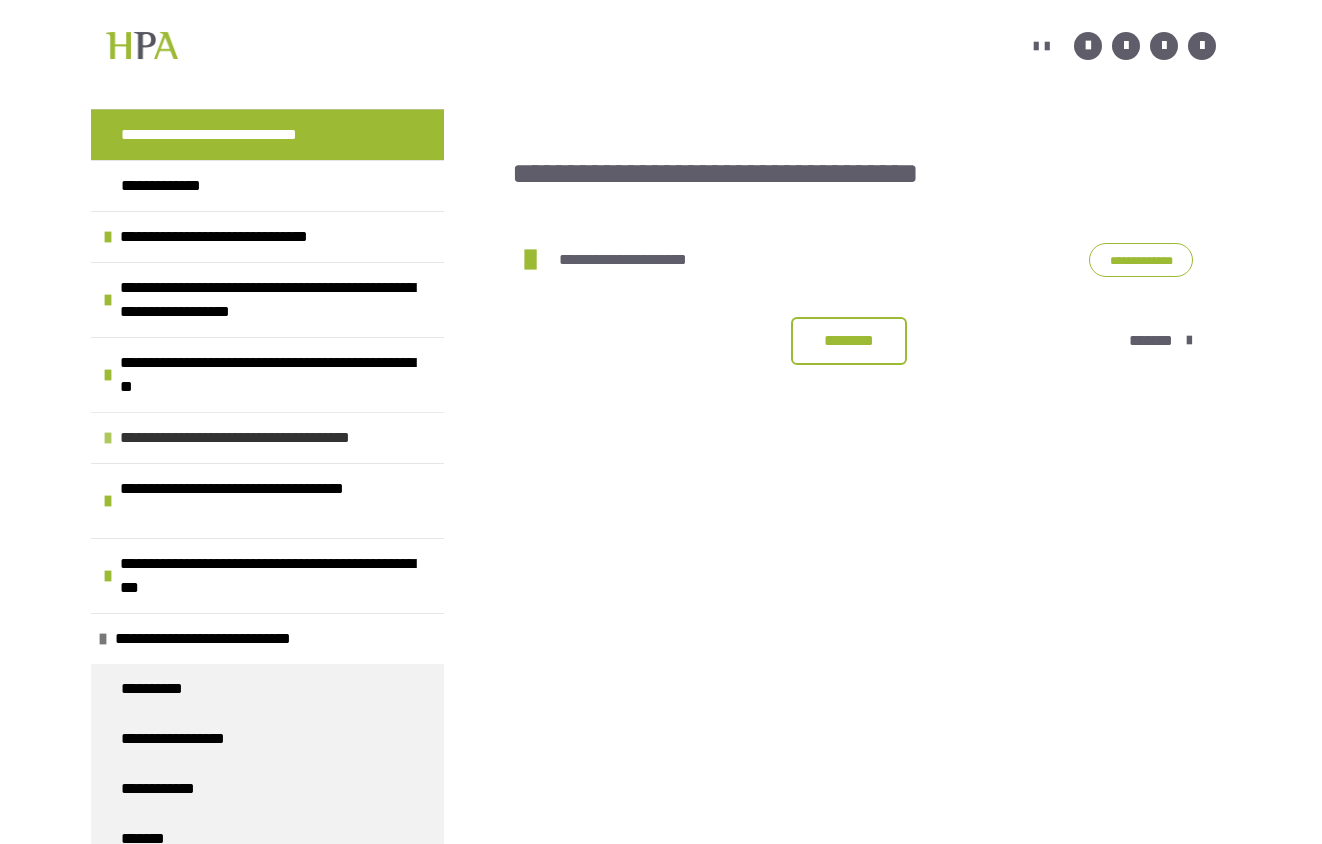 click at bounding box center (108, 438) 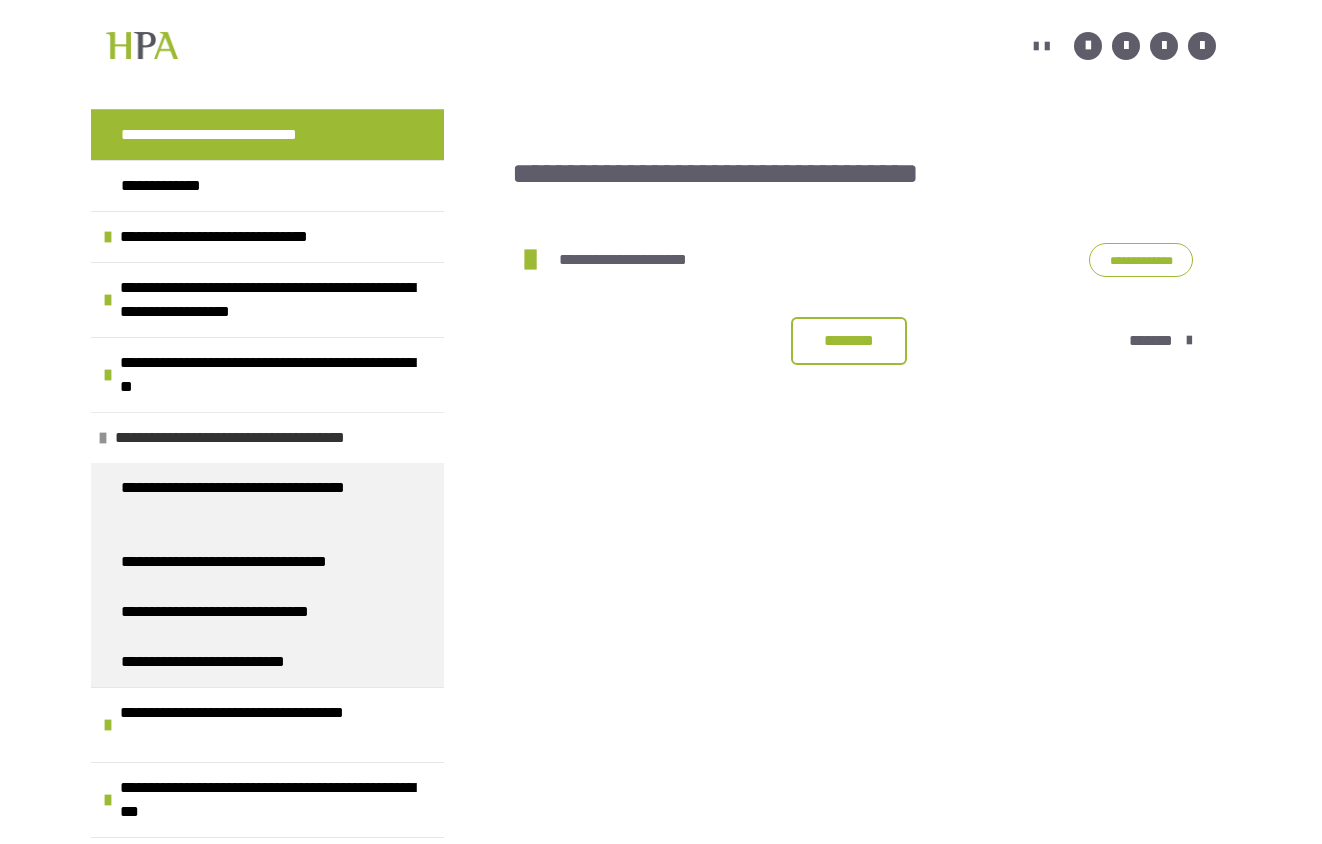 click at bounding box center [103, 438] 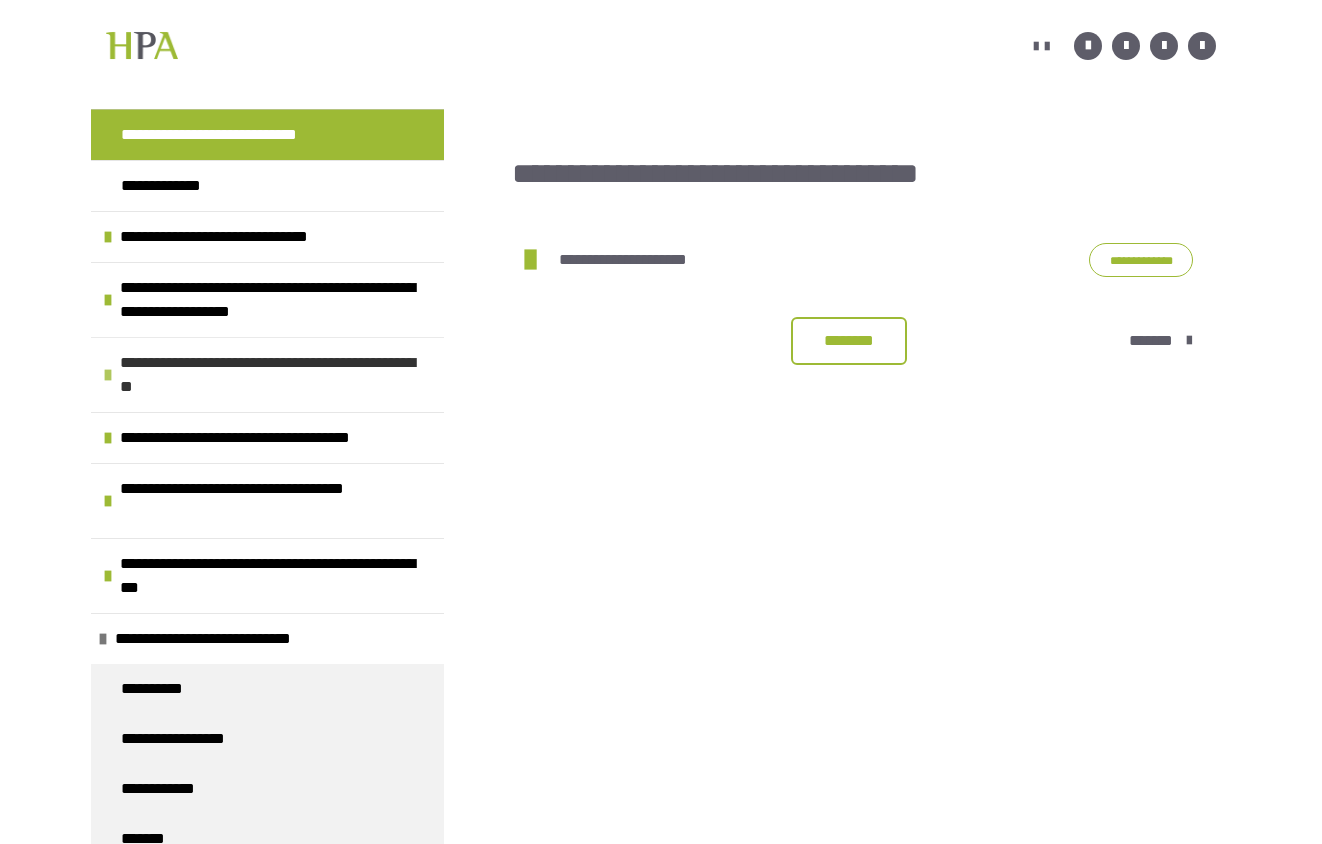 click on "**********" at bounding box center [277, 375] 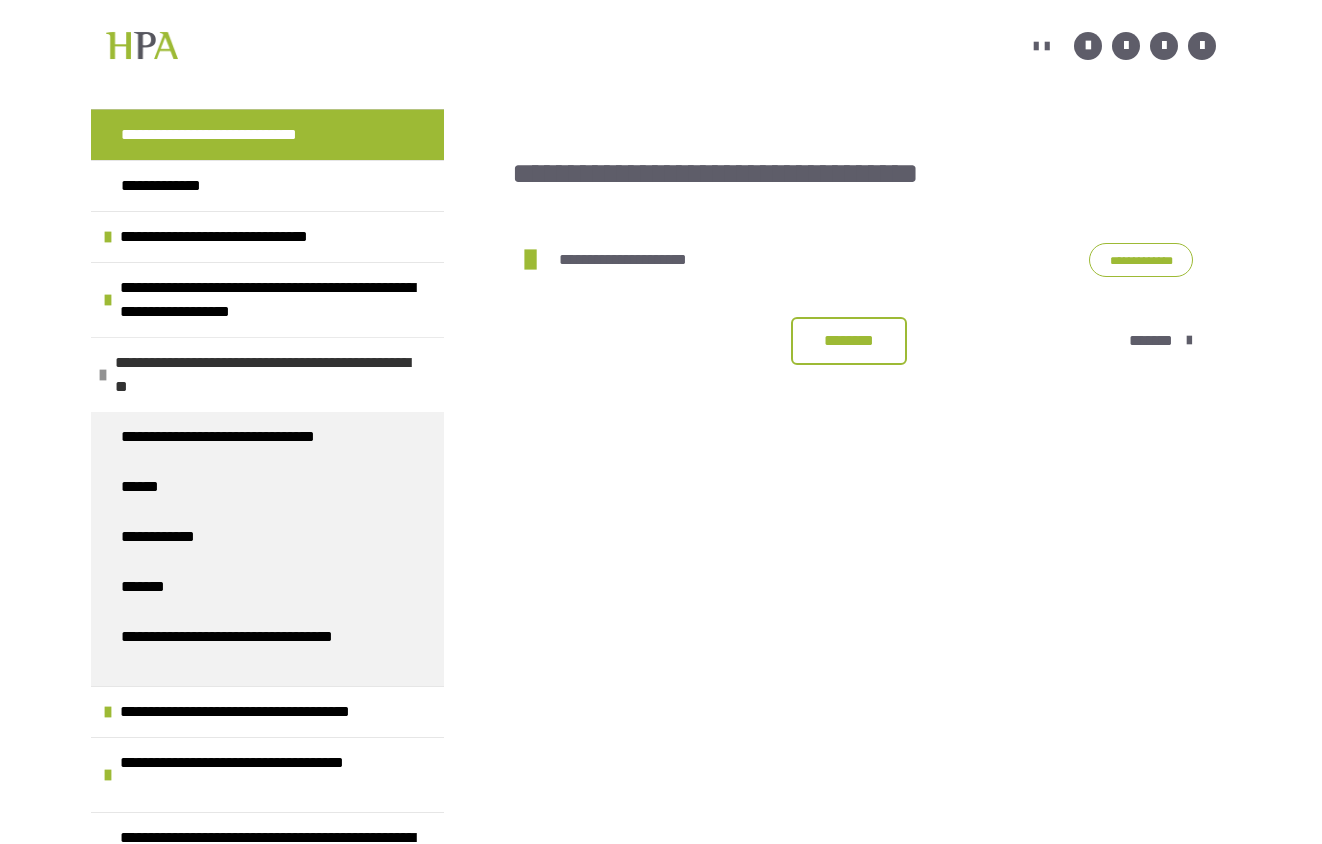click at bounding box center (103, 375) 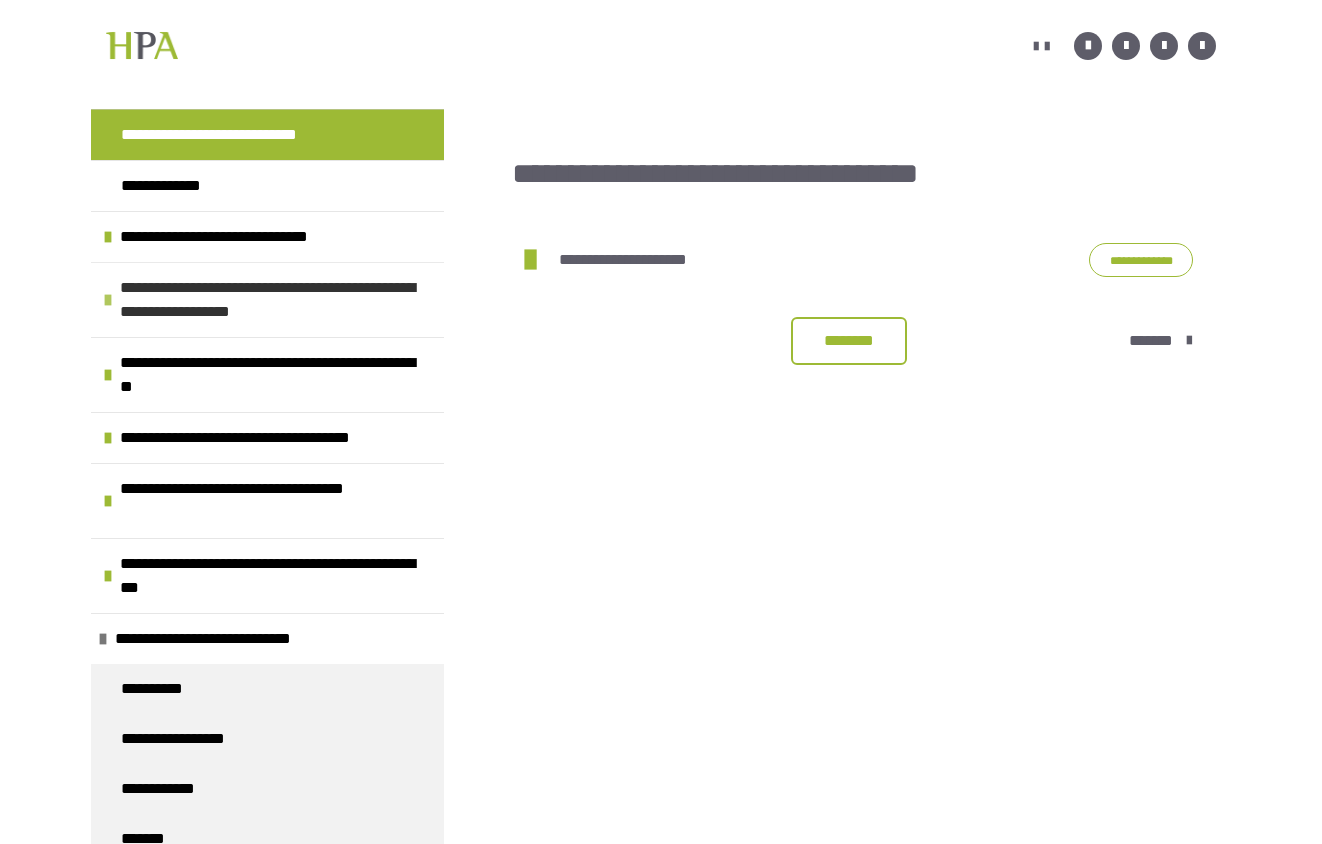click on "**********" at bounding box center [267, 299] 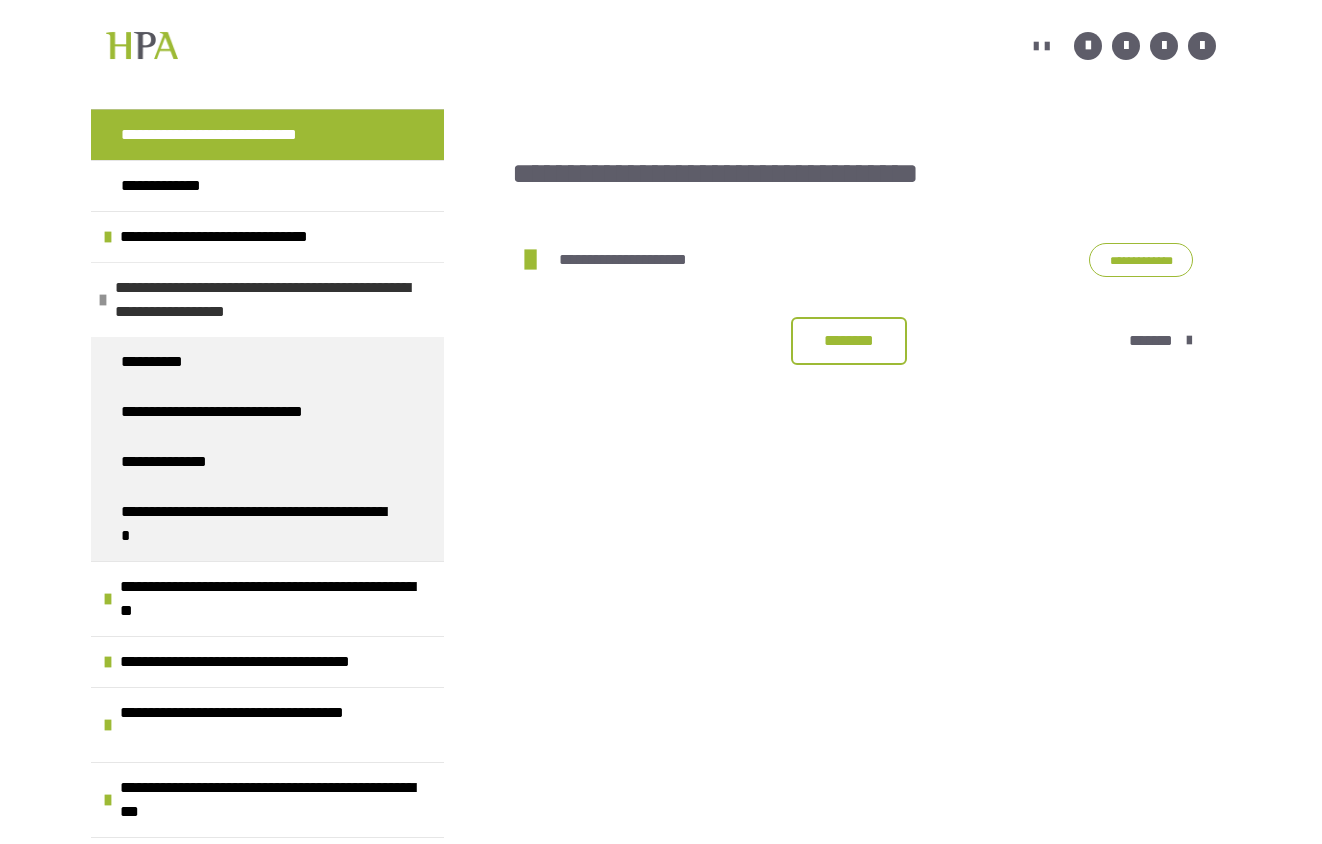 click on "**********" at bounding box center (267, 299) 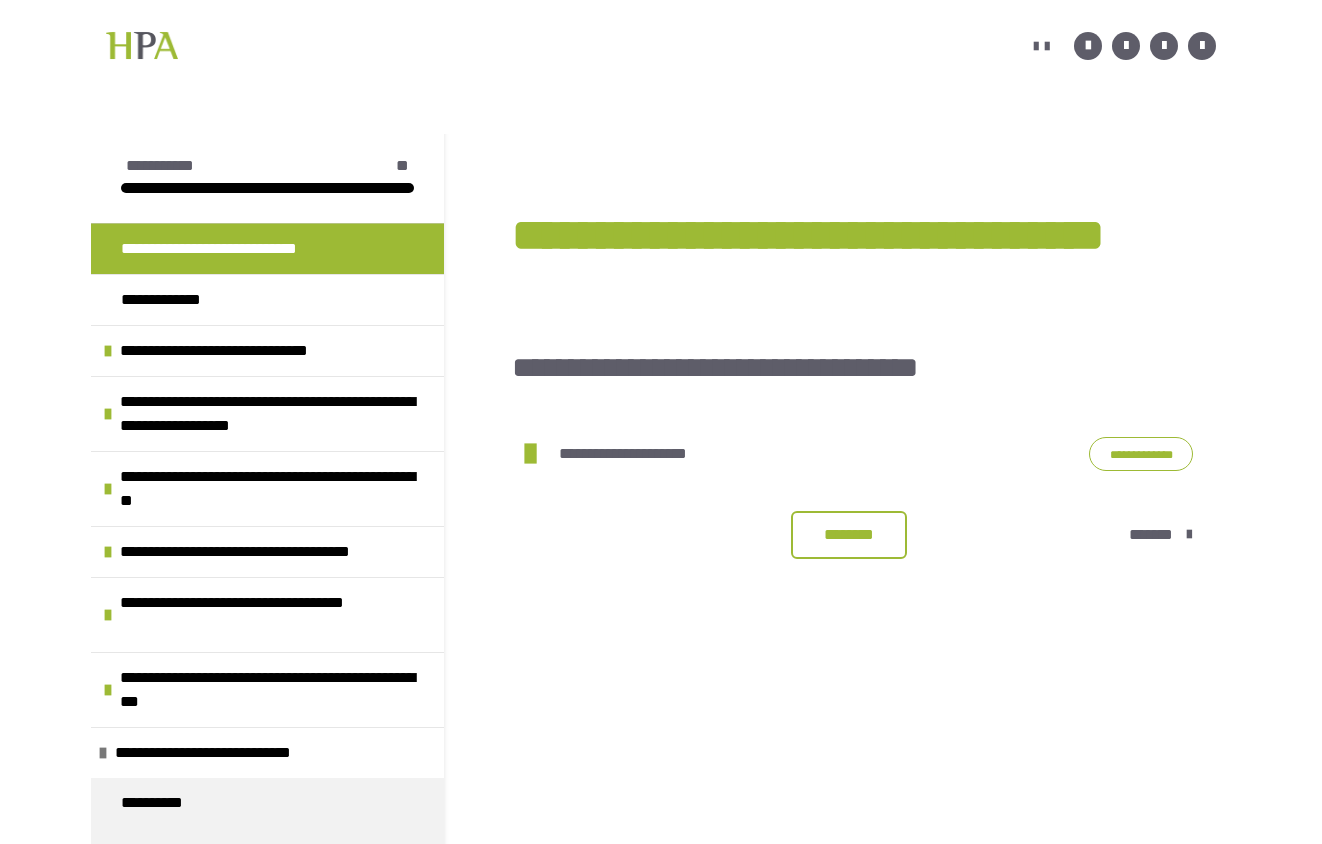 scroll, scrollTop: 0, scrollLeft: 0, axis: both 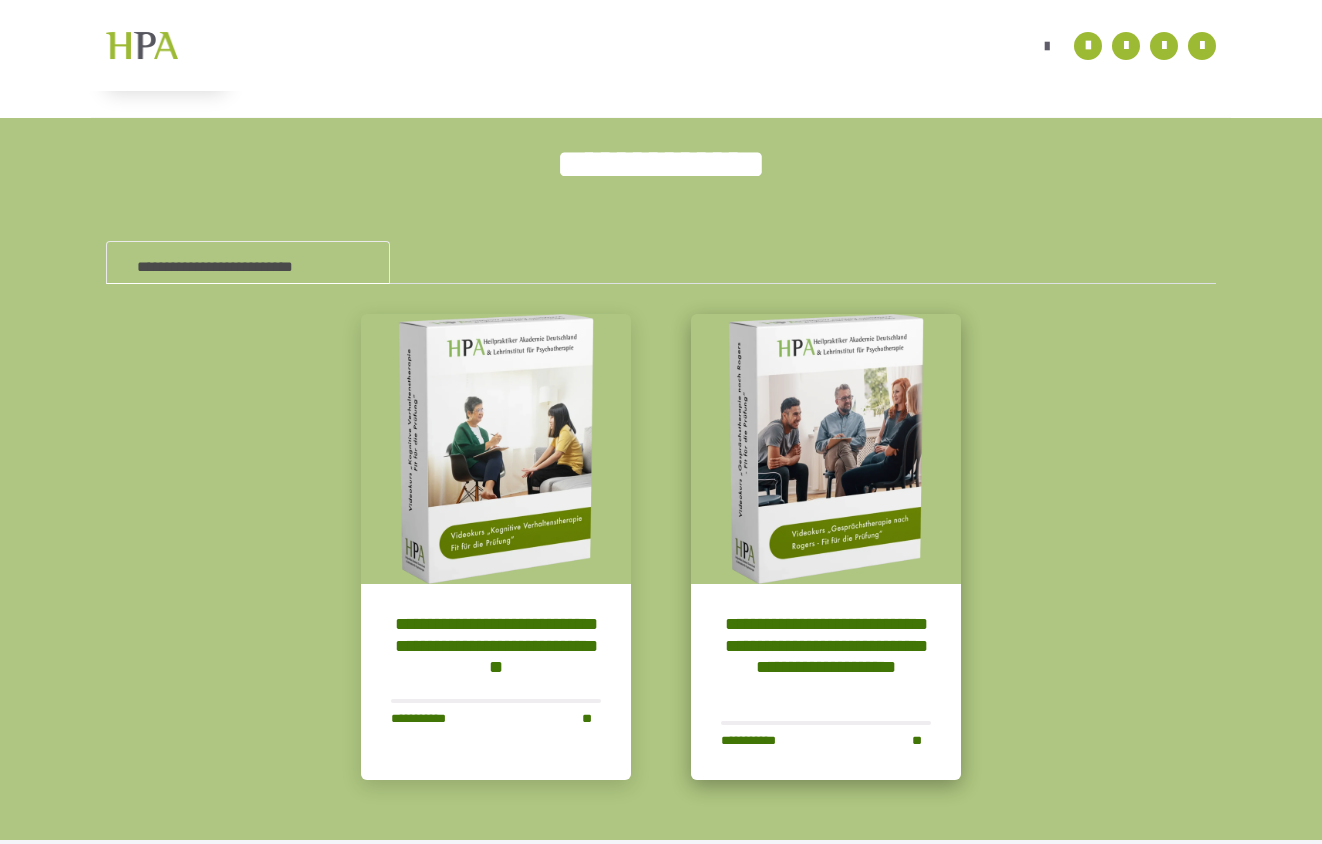 click on "**********" at bounding box center (826, 657) 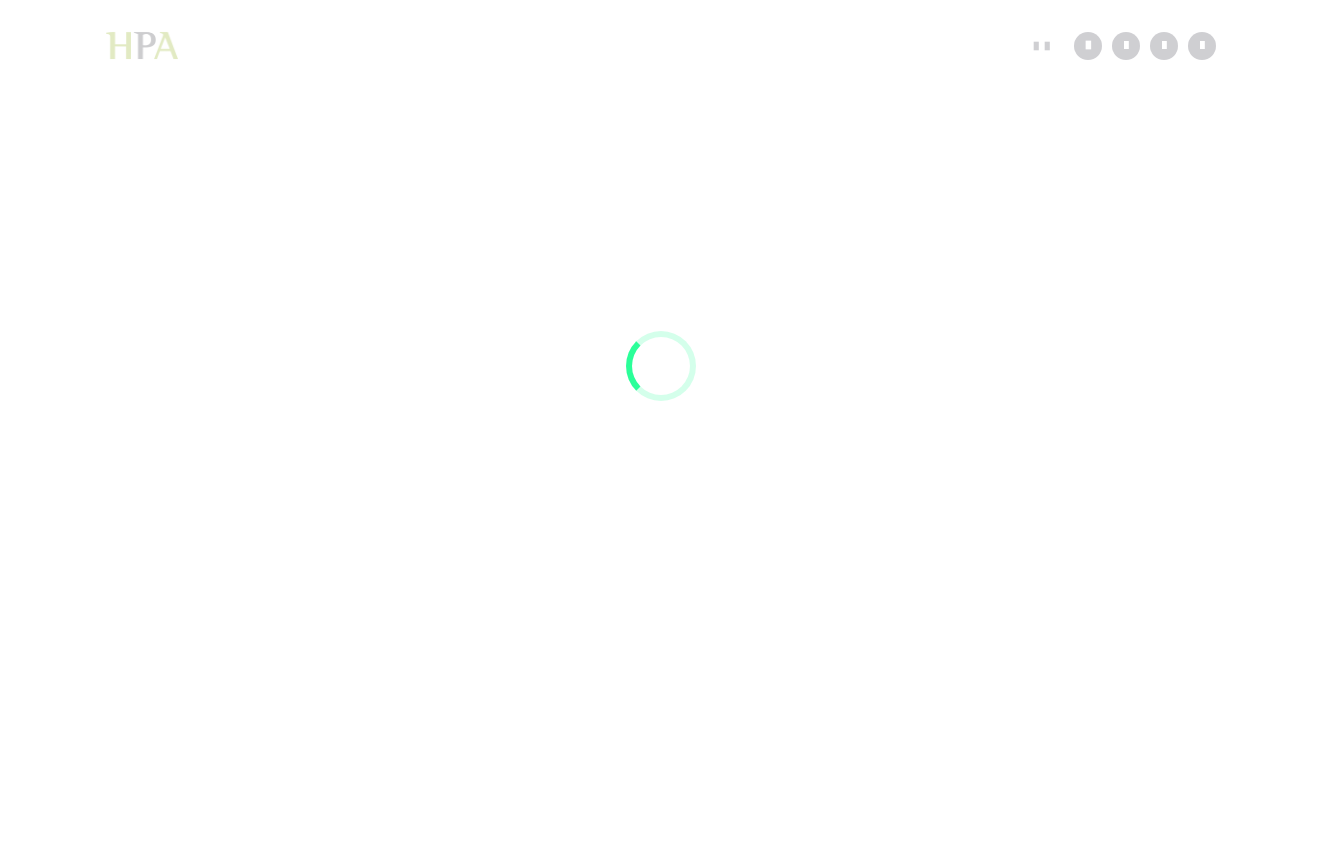 scroll, scrollTop: 64, scrollLeft: 0, axis: vertical 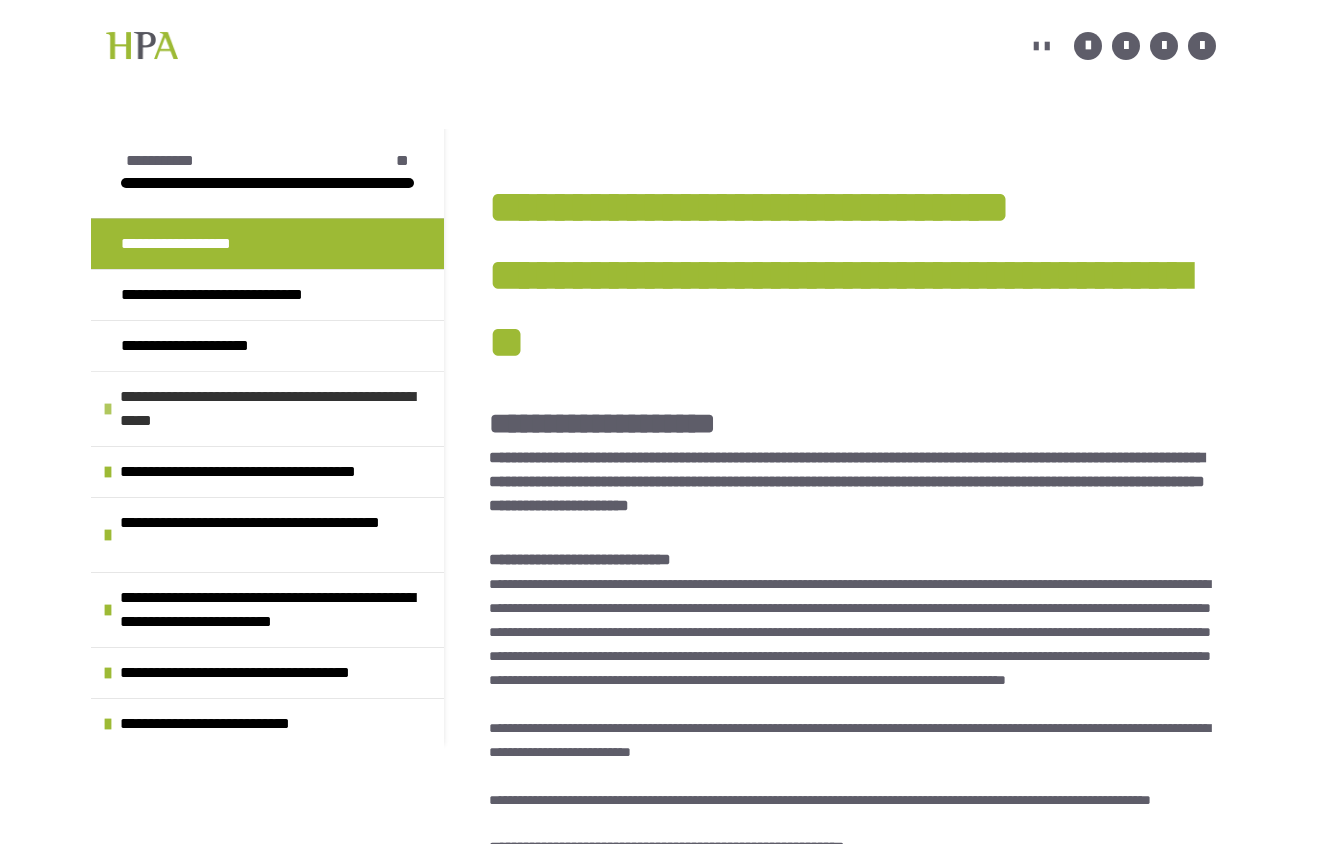 click at bounding box center [108, 409] 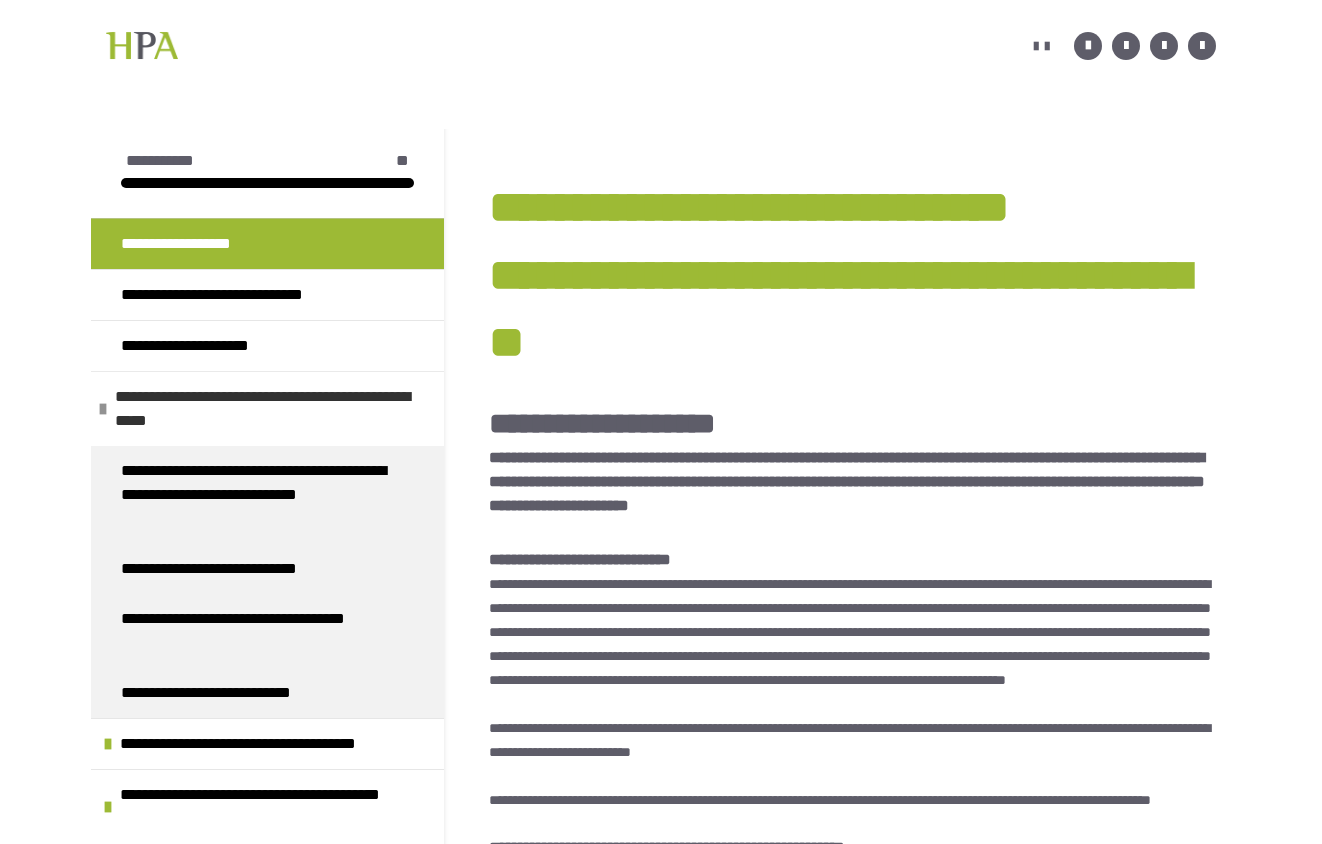 click at bounding box center [103, 409] 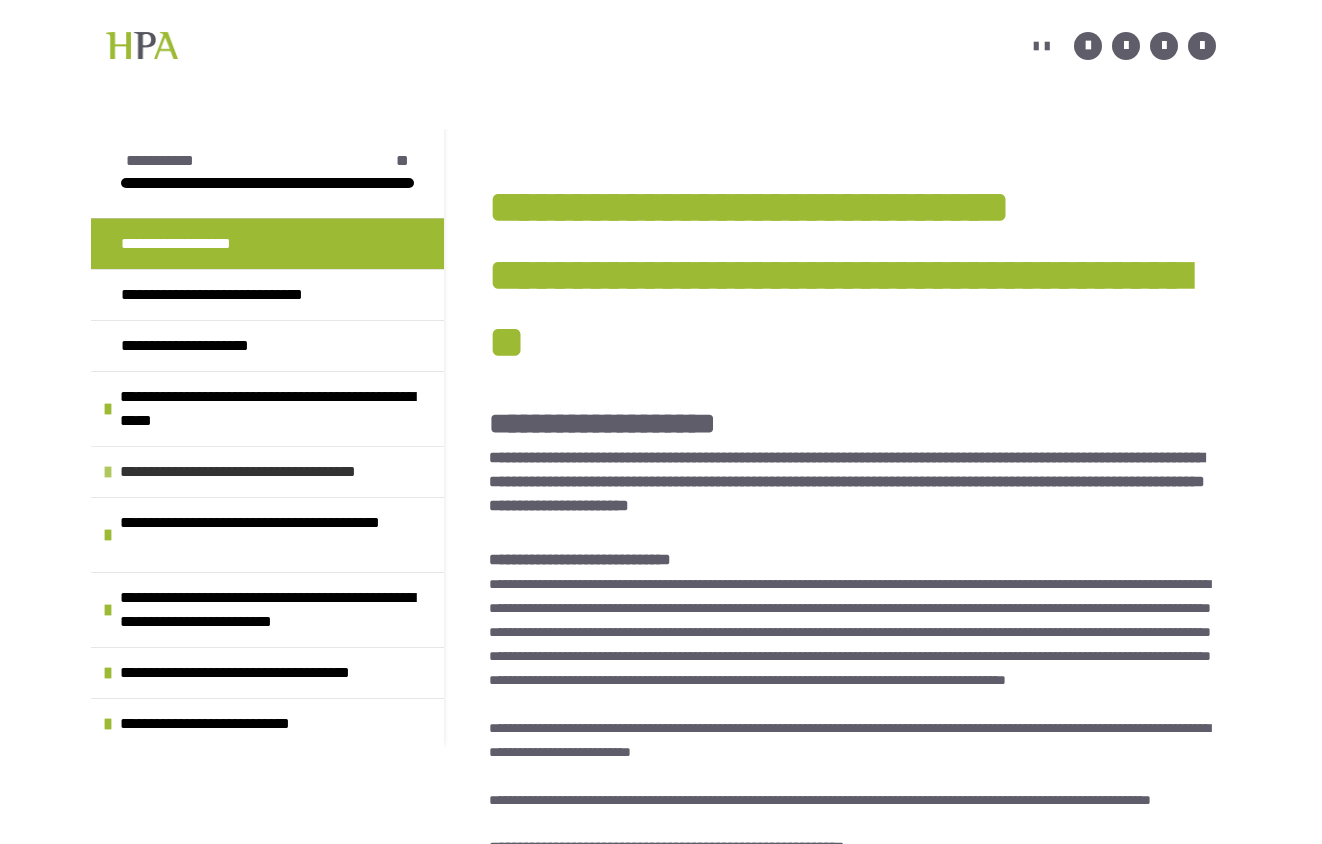 click at bounding box center [108, 472] 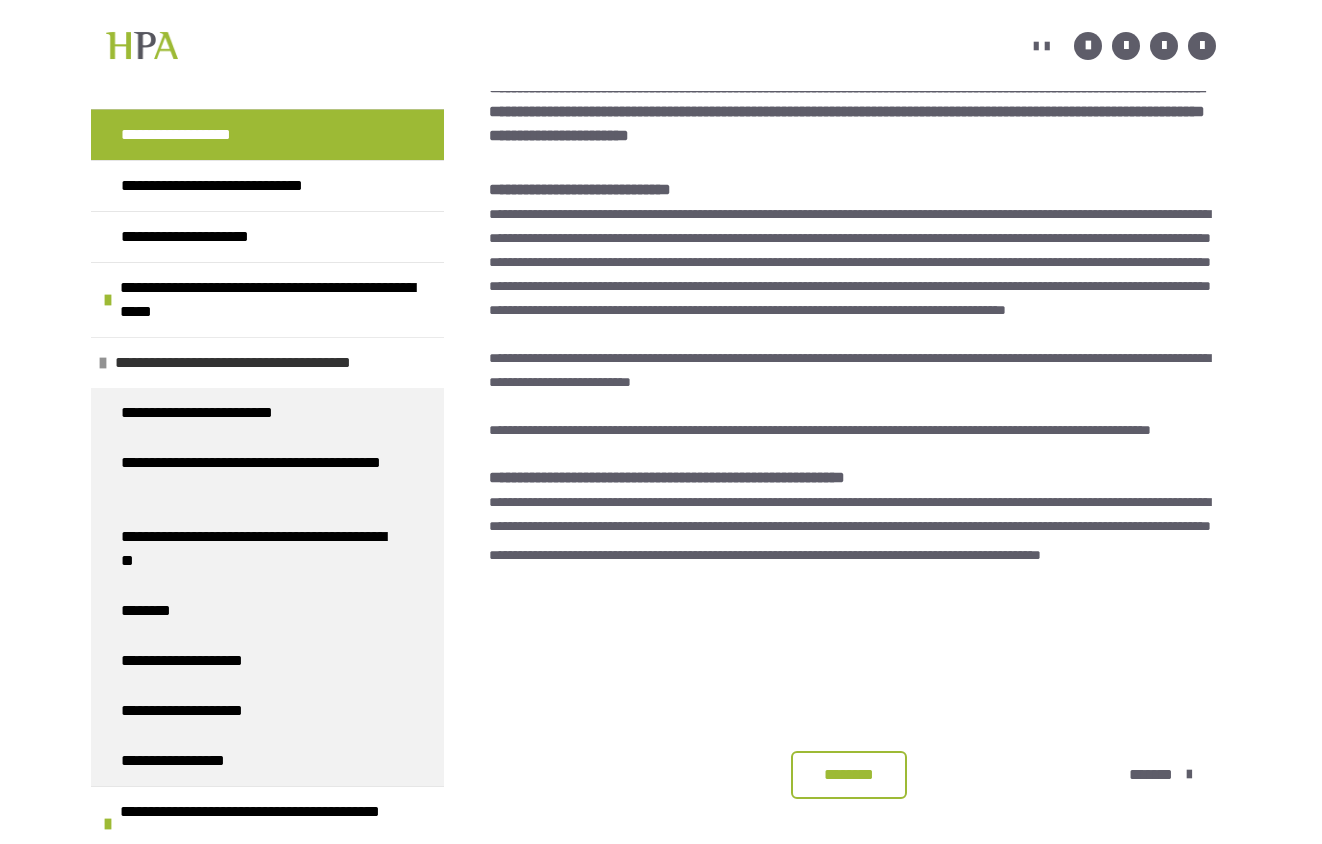 scroll, scrollTop: 662, scrollLeft: 0, axis: vertical 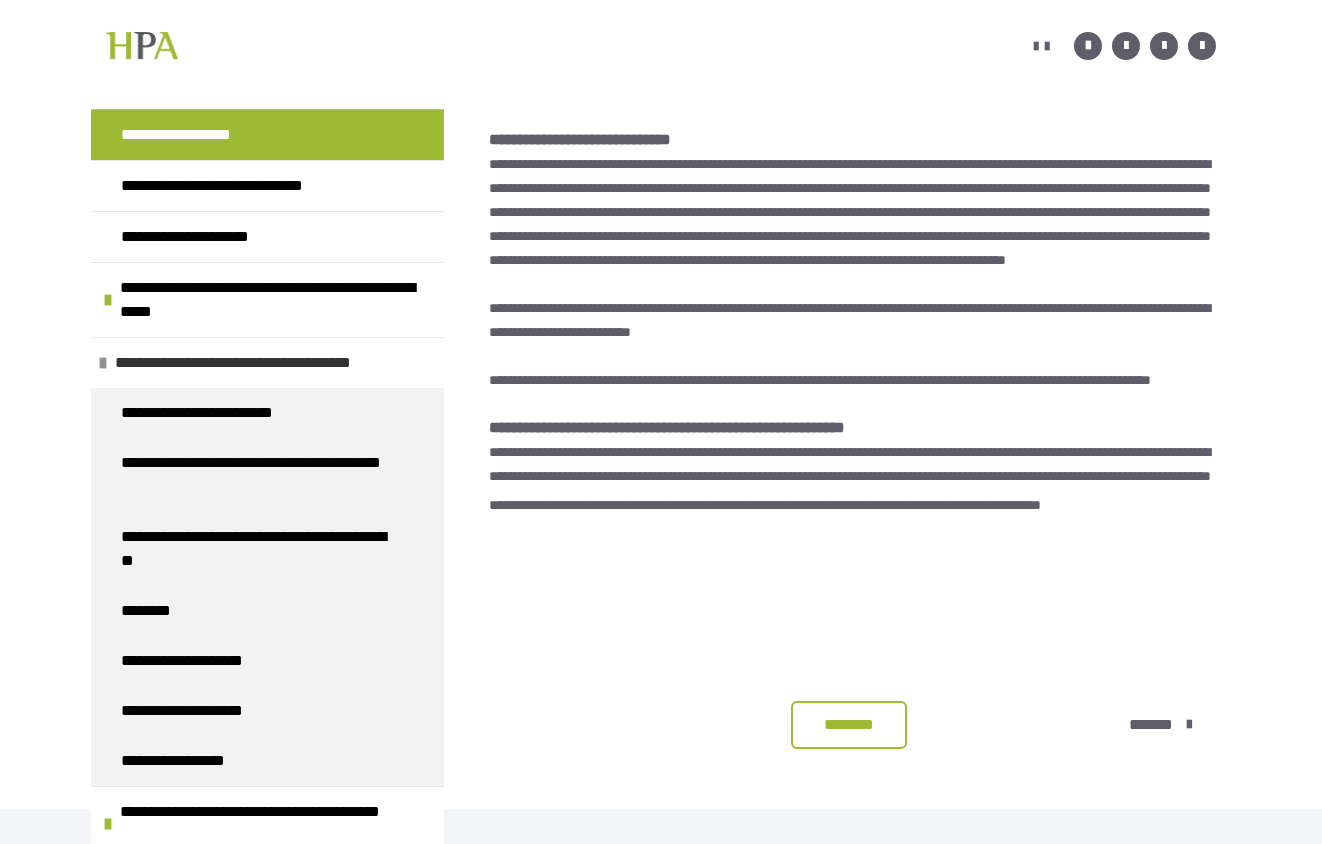 click at bounding box center (103, 363) 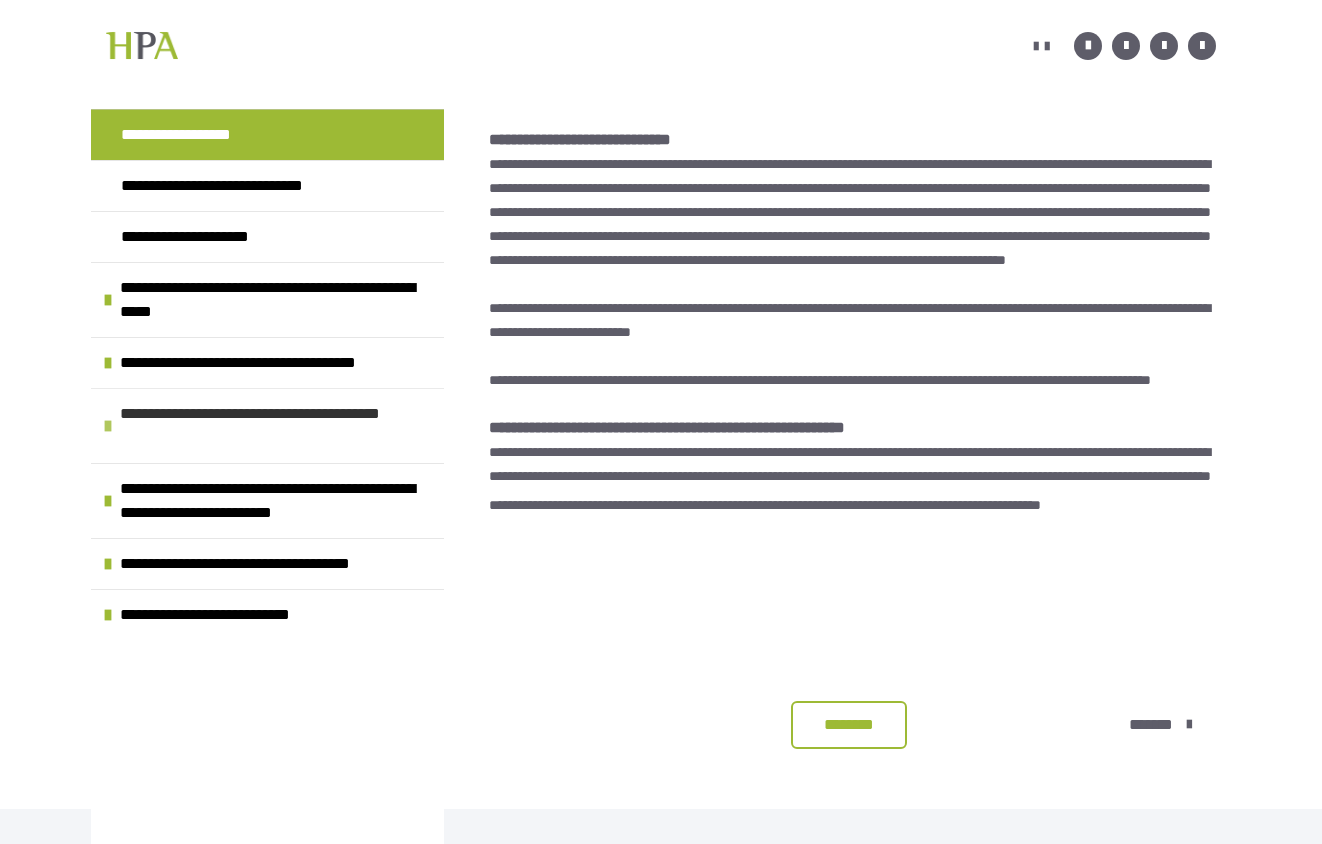 click on "**********" at bounding box center (267, 425) 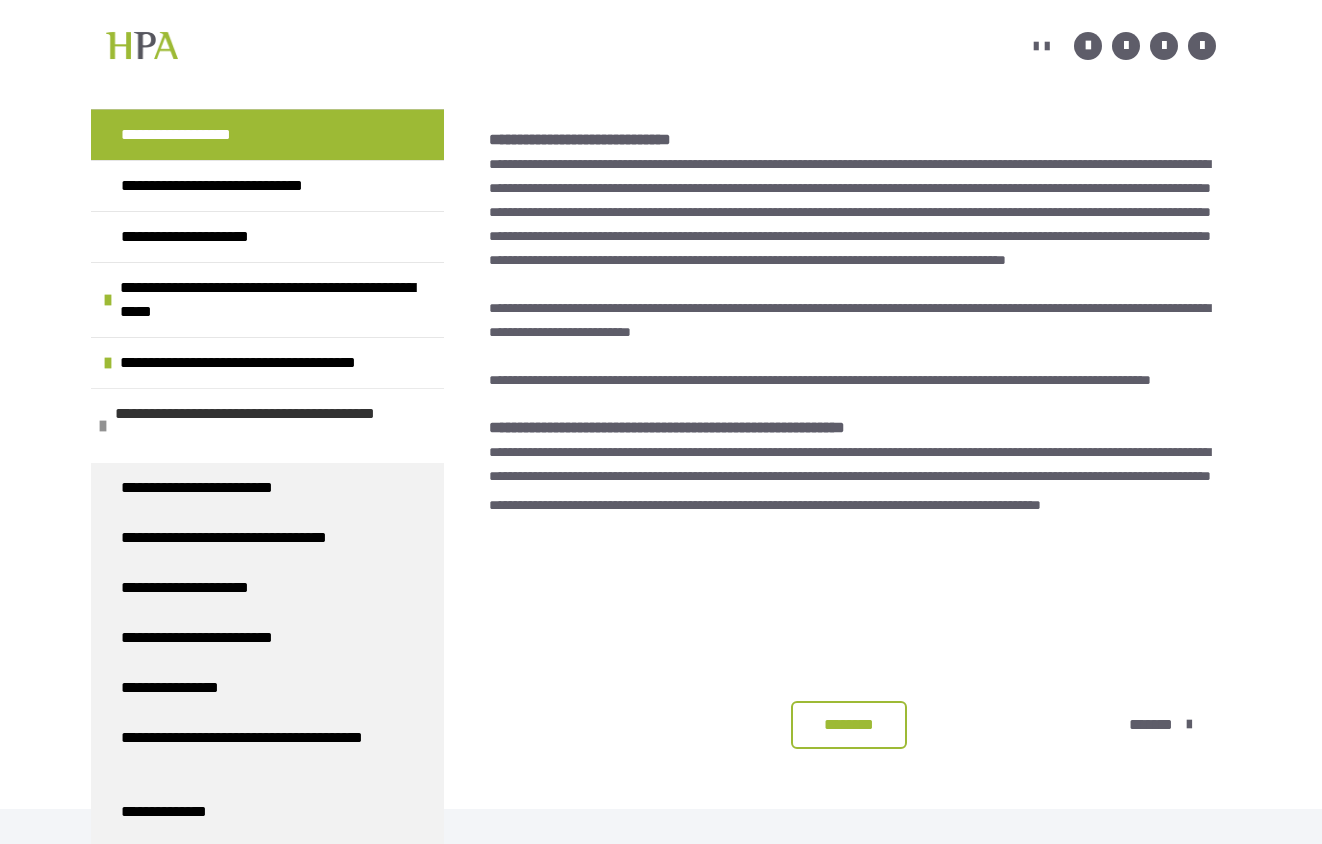 click at bounding box center [103, 426] 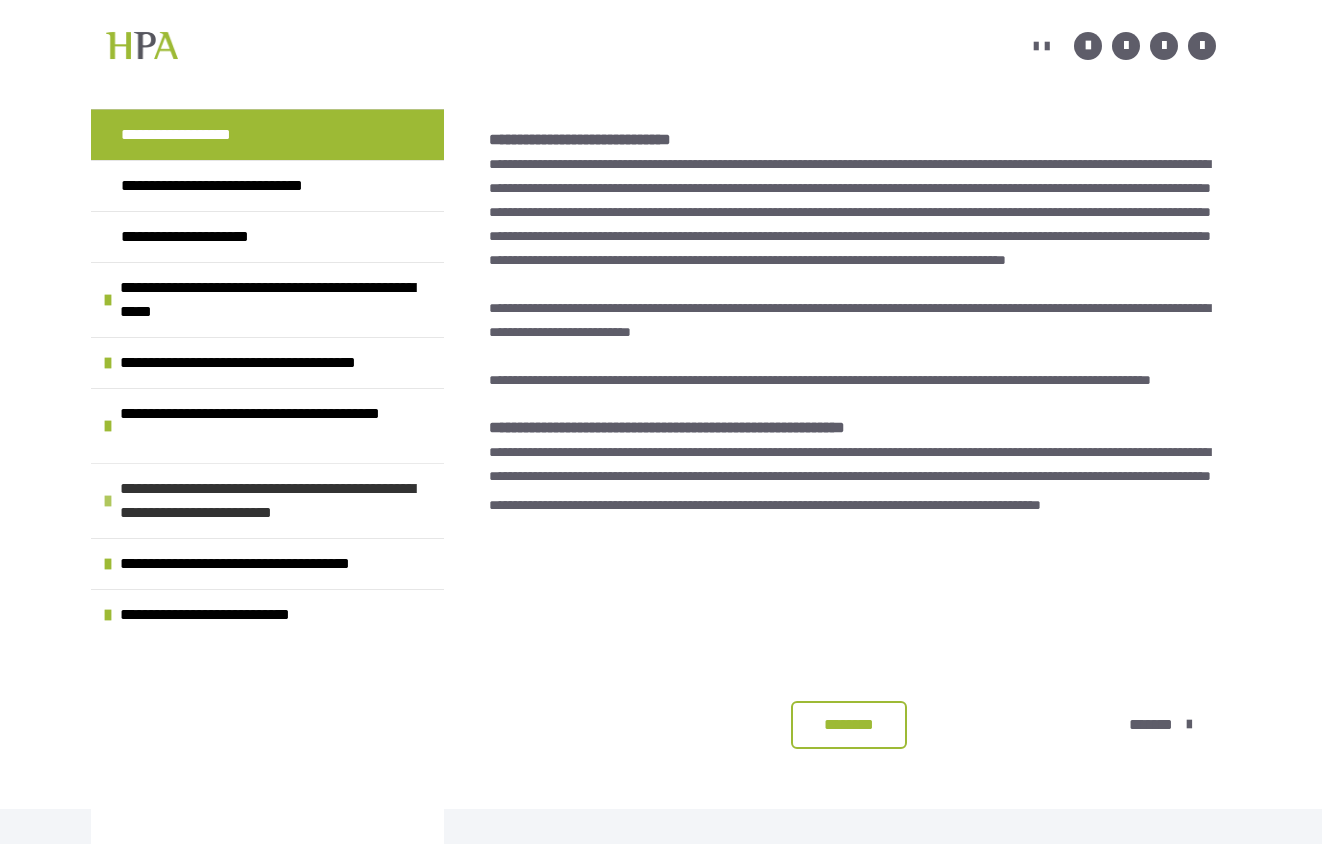 click at bounding box center (108, 501) 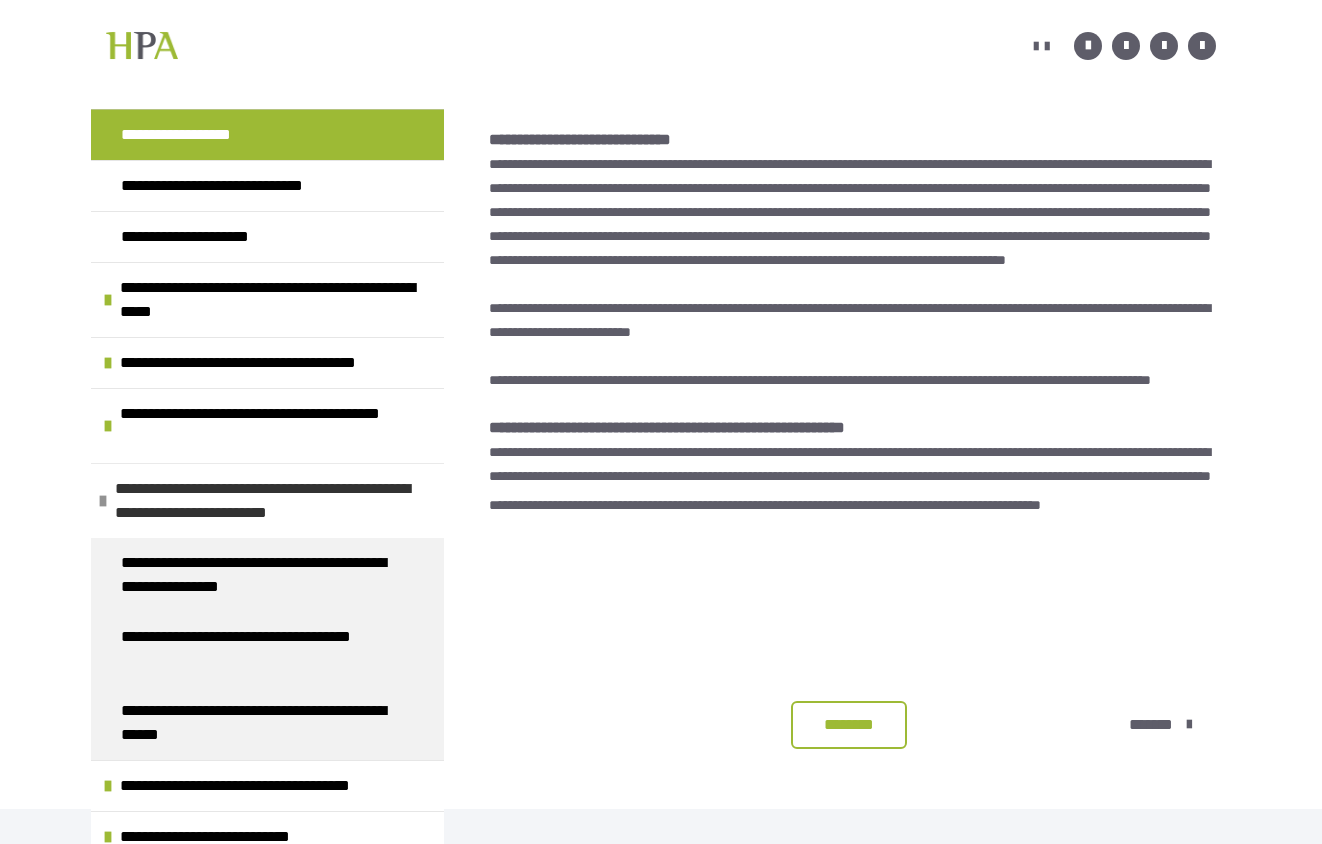 click at bounding box center [103, 501] 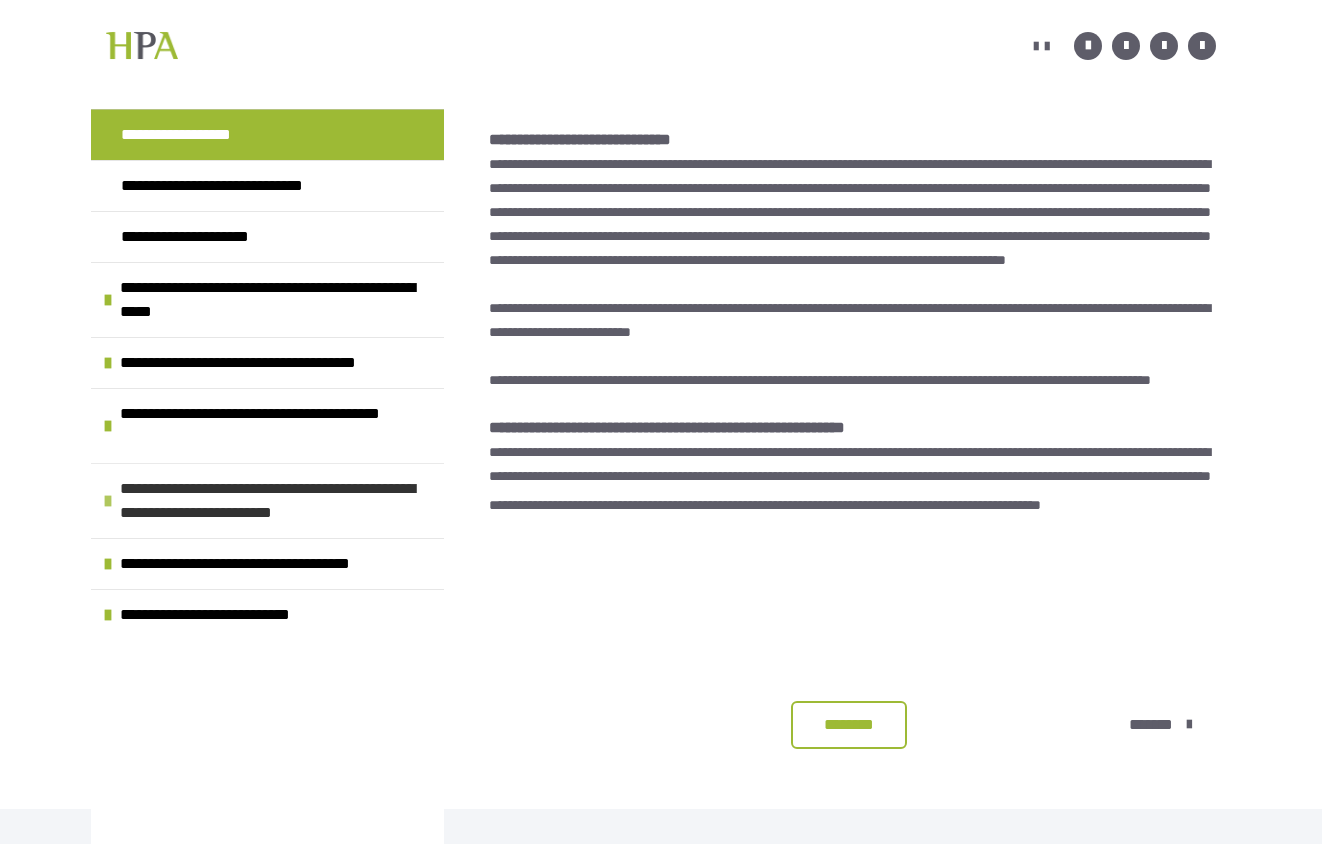 click at bounding box center [108, 501] 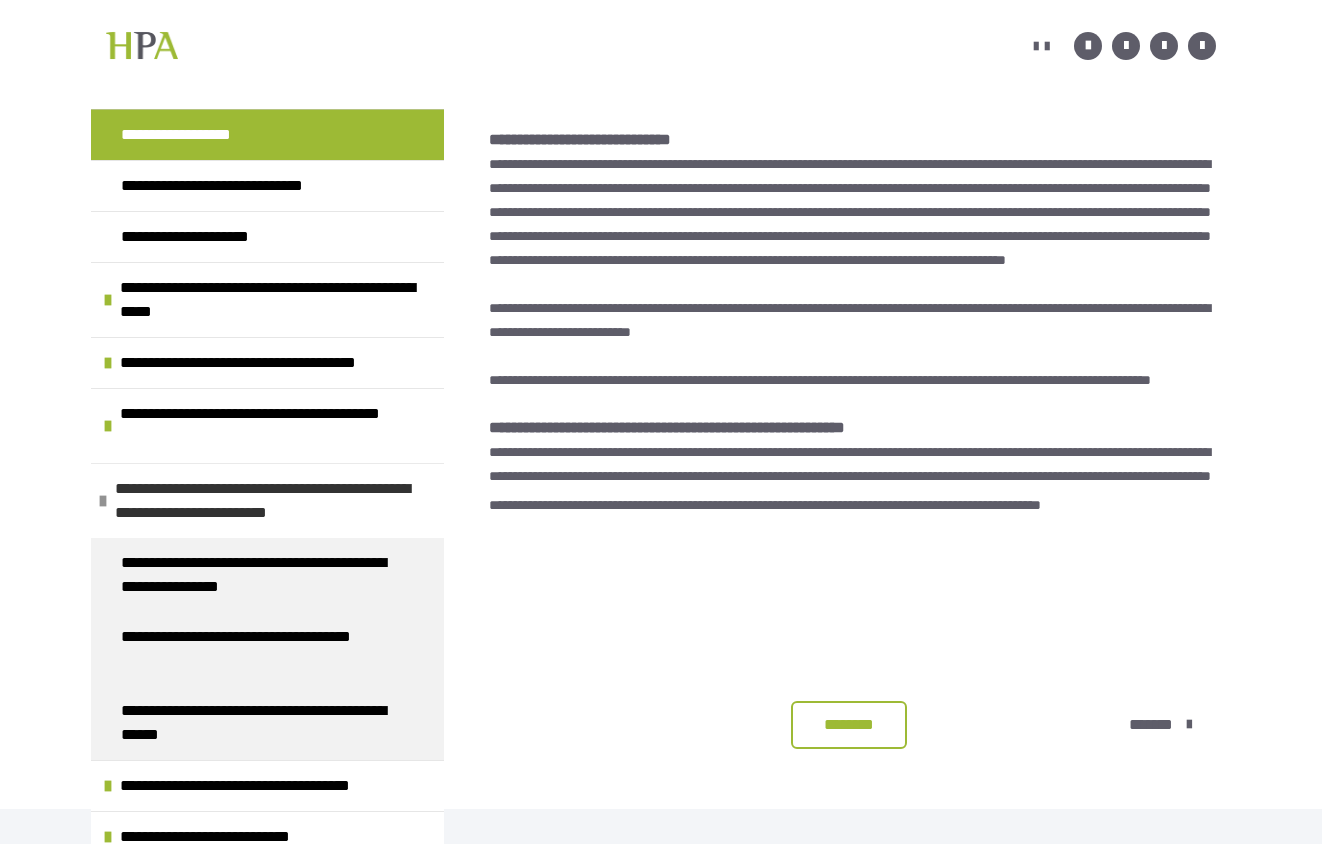 click at bounding box center (103, 501) 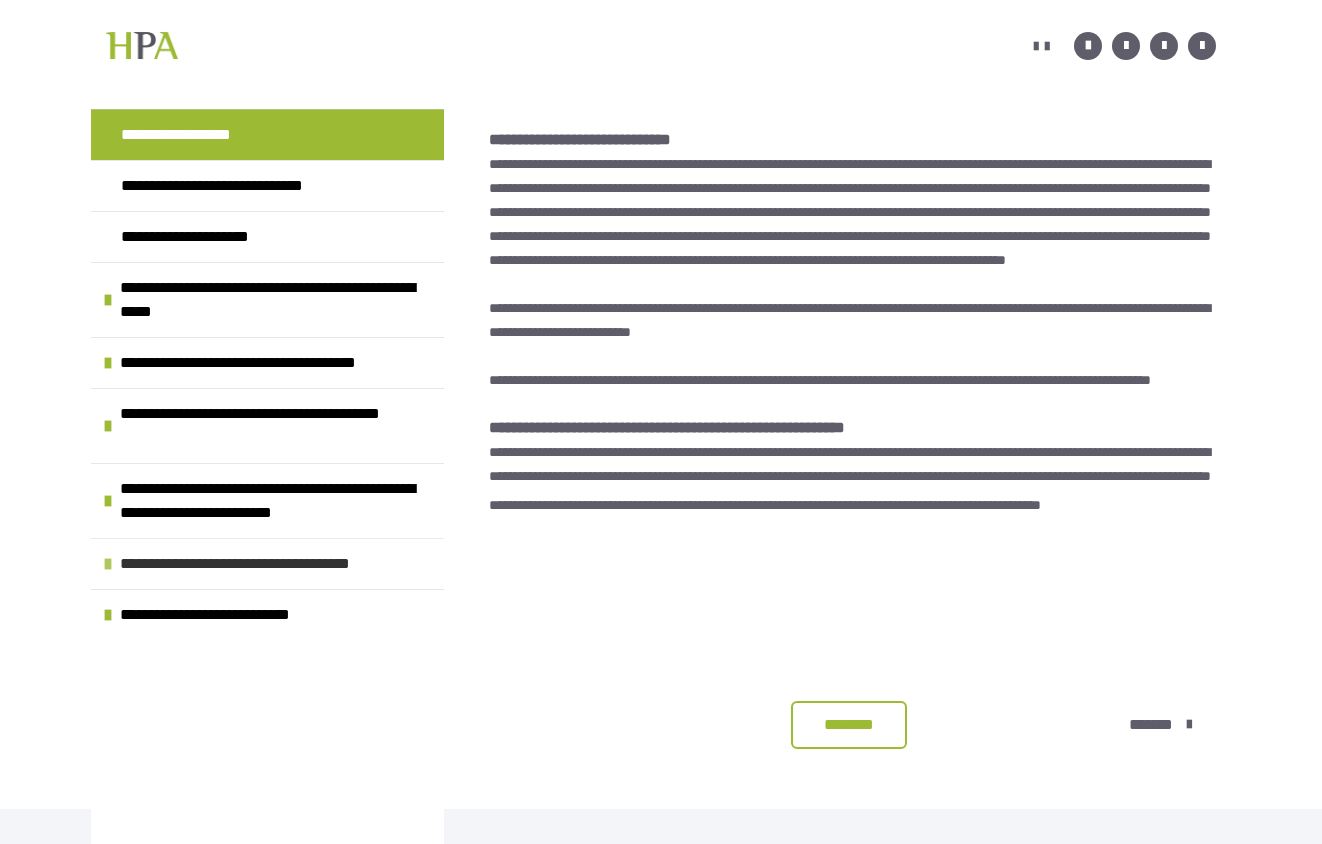 click on "**********" at bounding box center [267, 563] 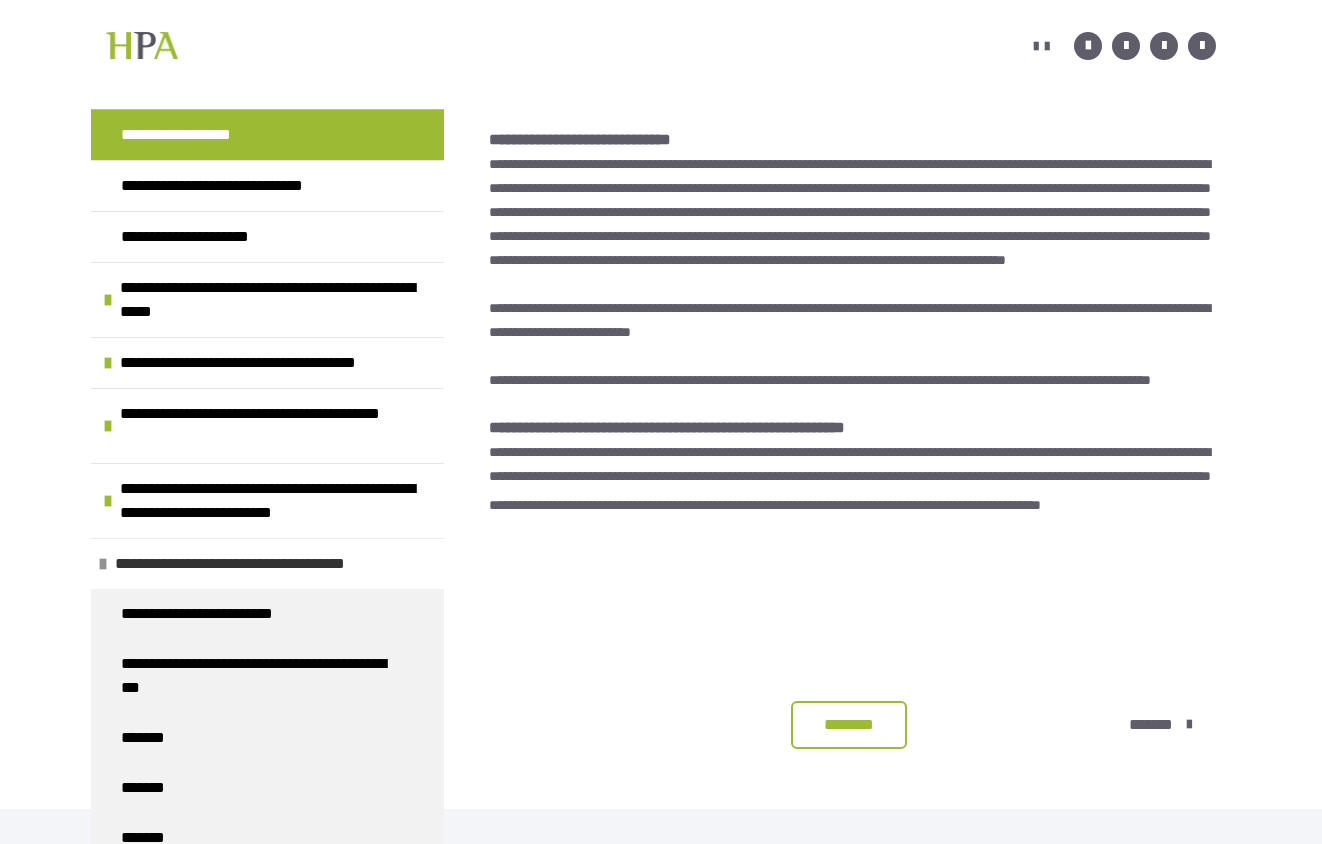 click on "**********" at bounding box center (267, 563) 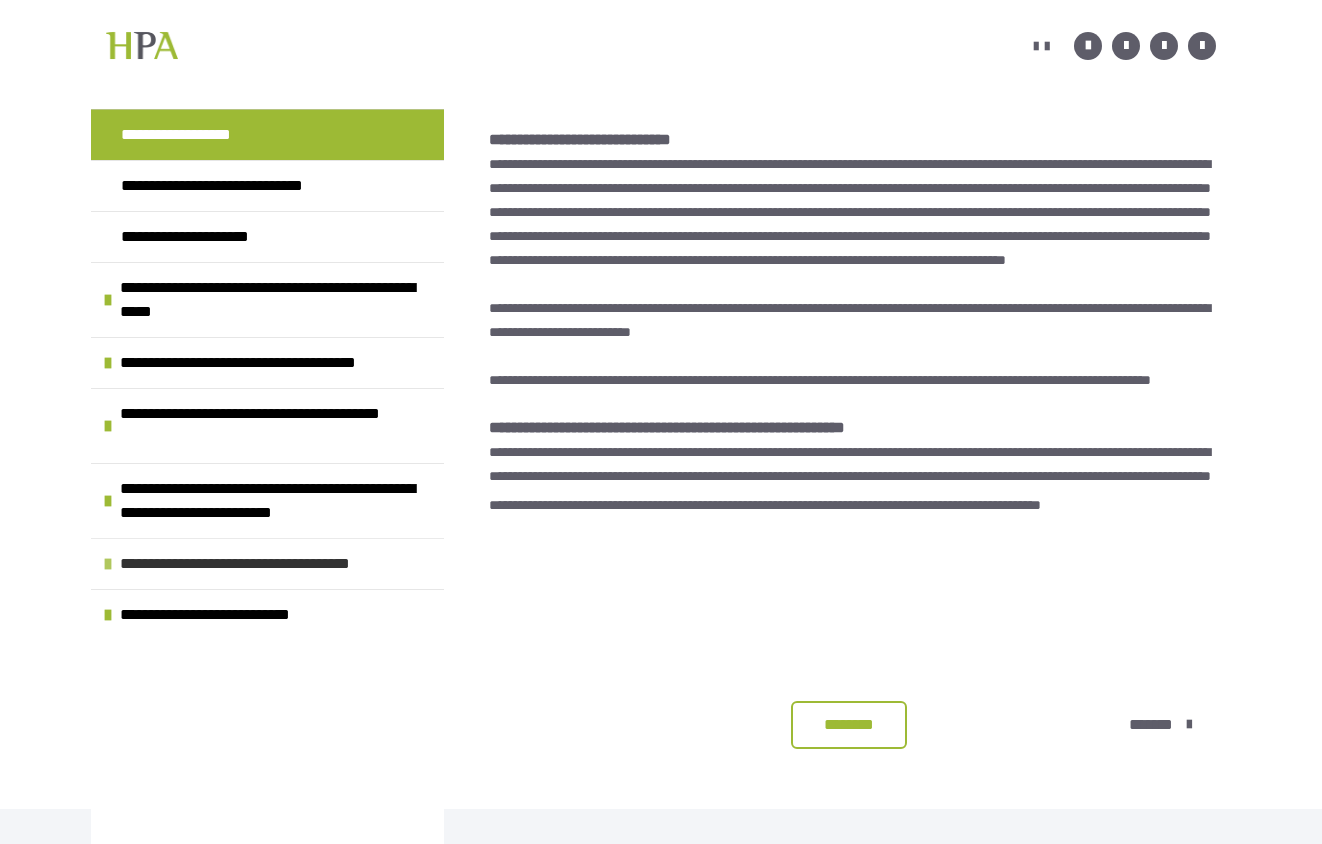 click on "**********" at bounding box center (267, 563) 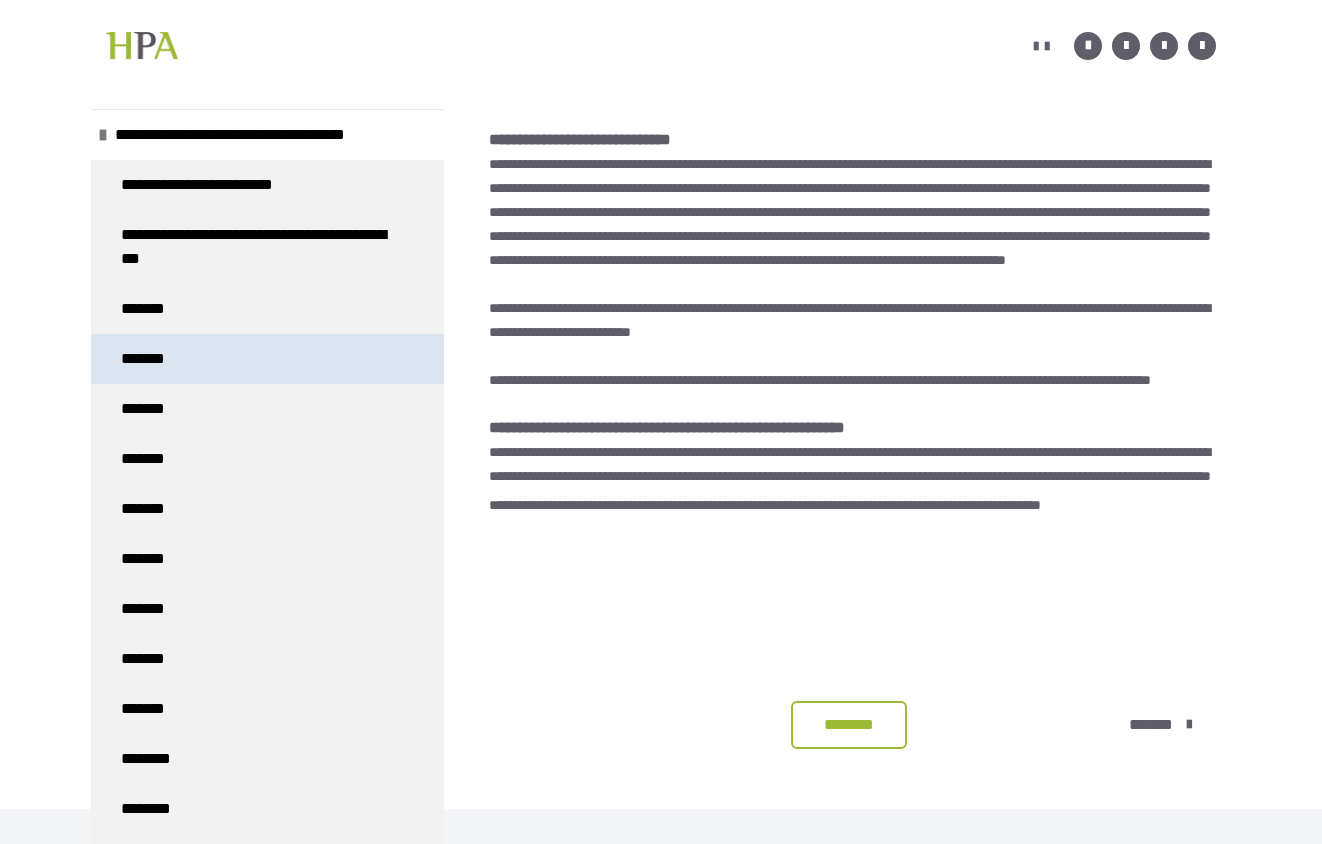 scroll, scrollTop: 430, scrollLeft: 0, axis: vertical 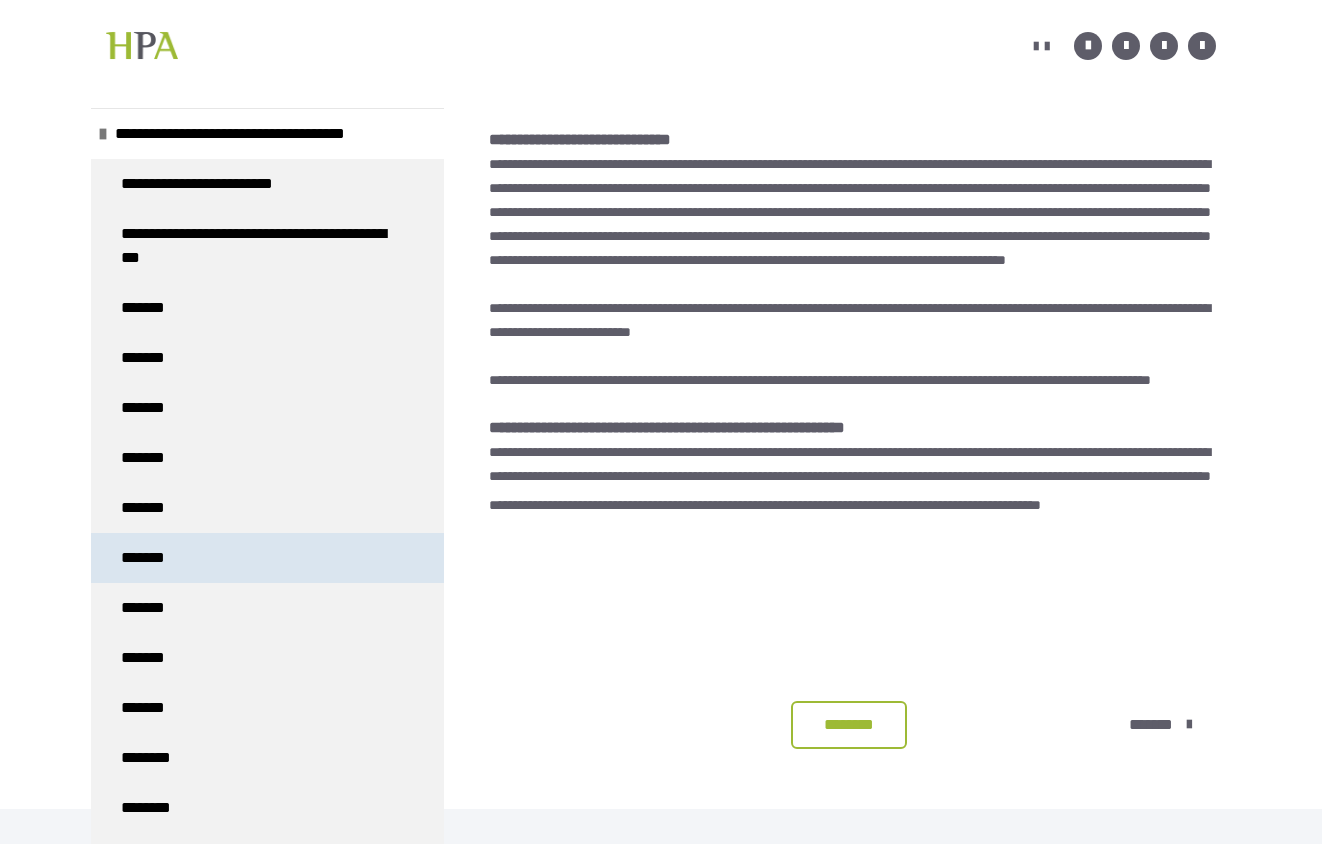 click on "*******" at bounding box center [150, 558] 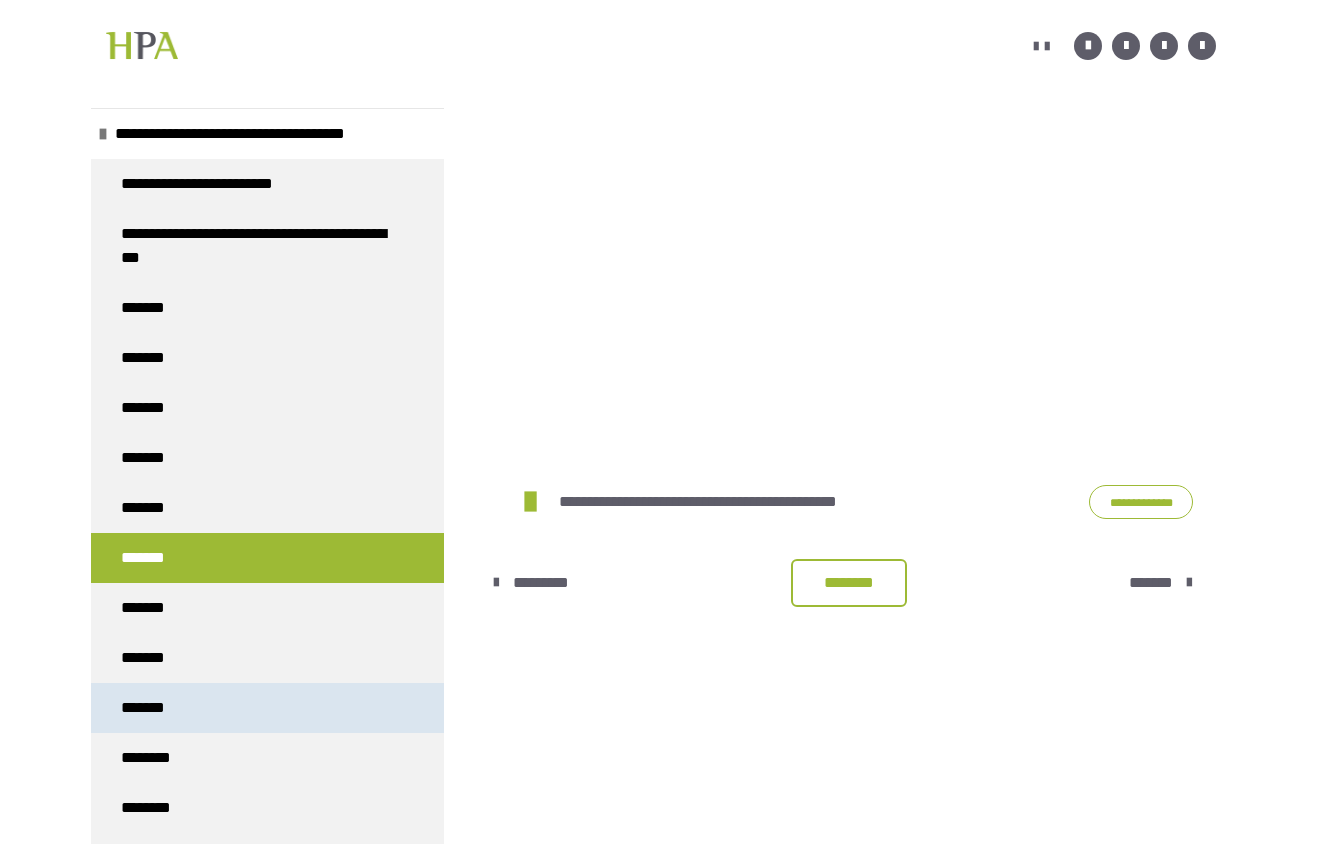 click on "*******" at bounding box center (267, 708) 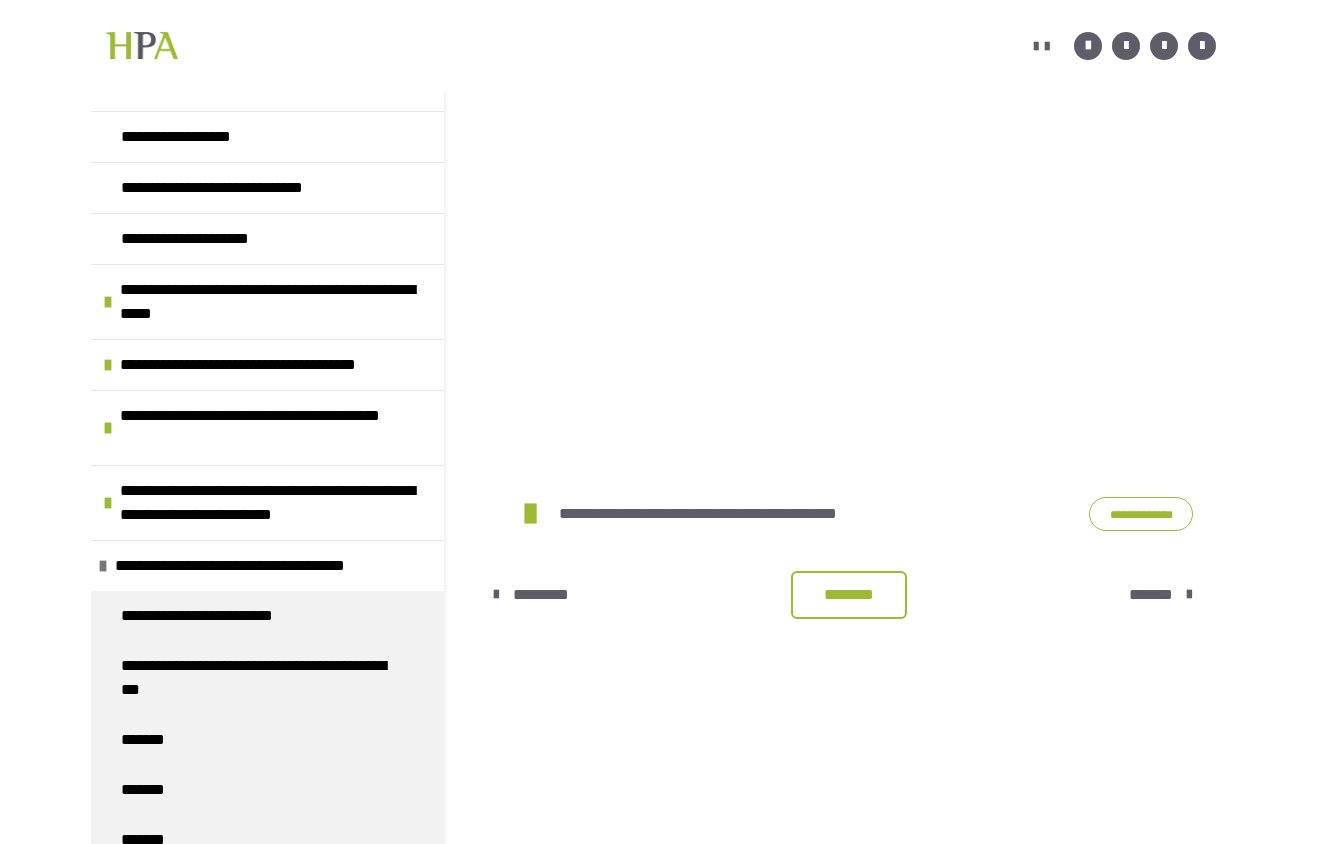 scroll, scrollTop: 0, scrollLeft: 0, axis: both 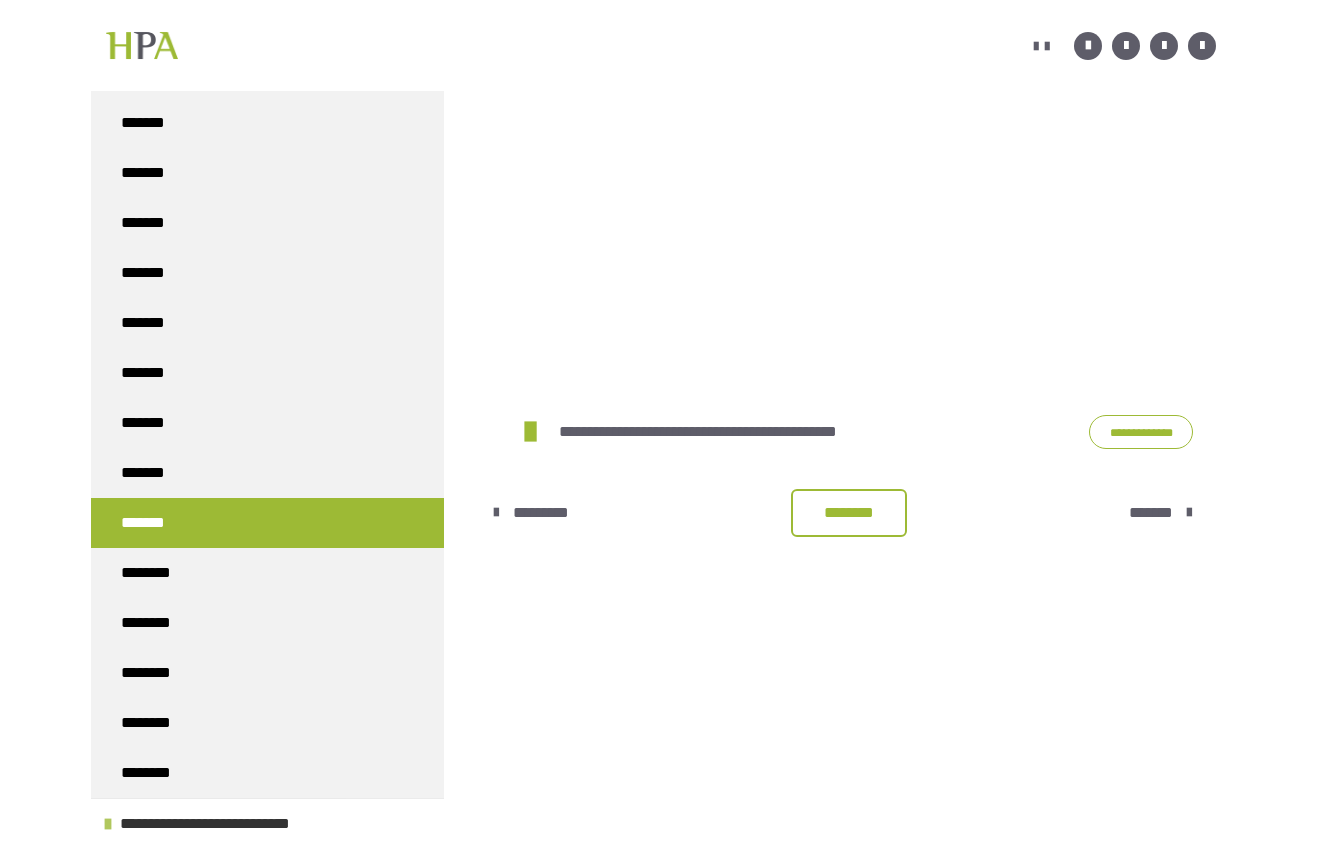 click on "**********" at bounding box center (228, 824) 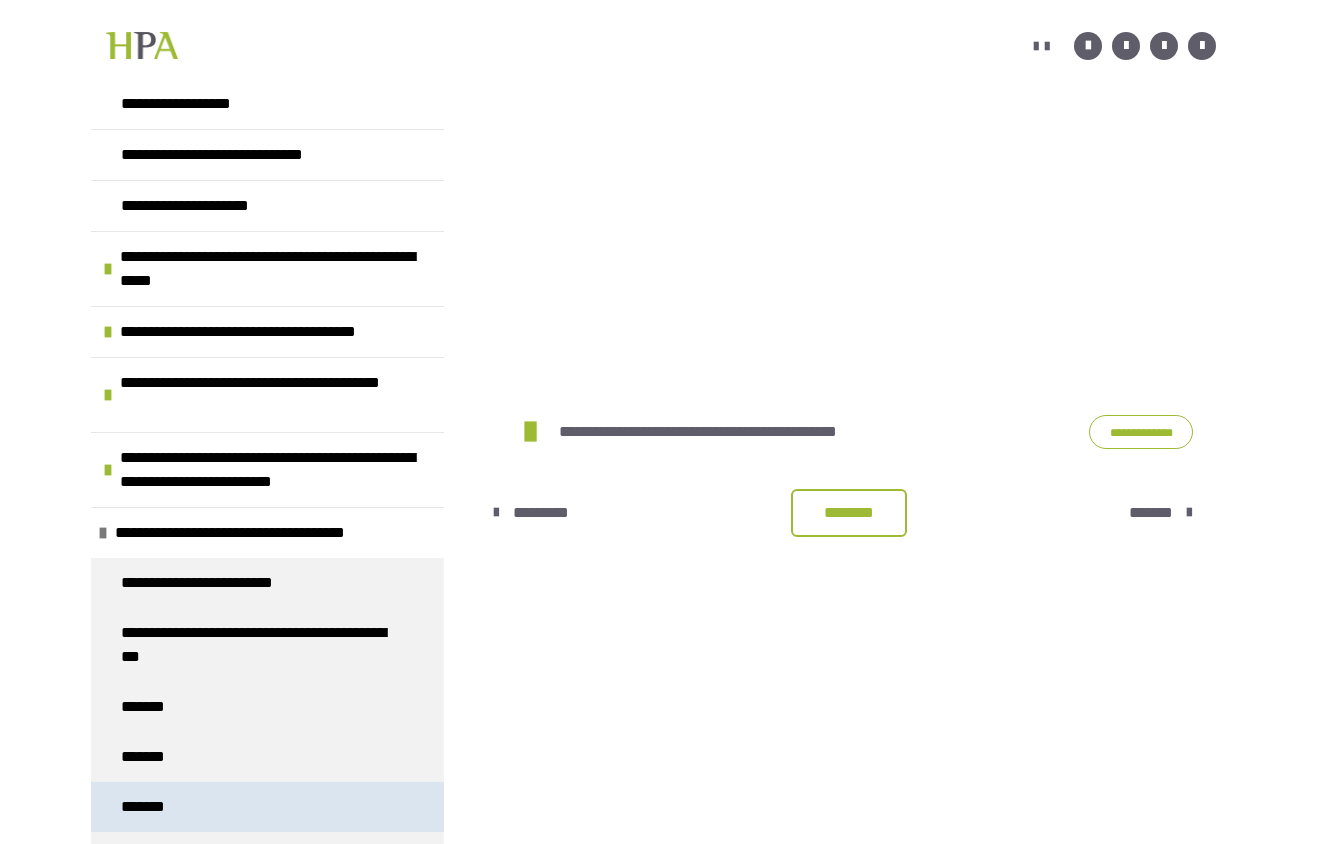 scroll, scrollTop: 0, scrollLeft: 0, axis: both 